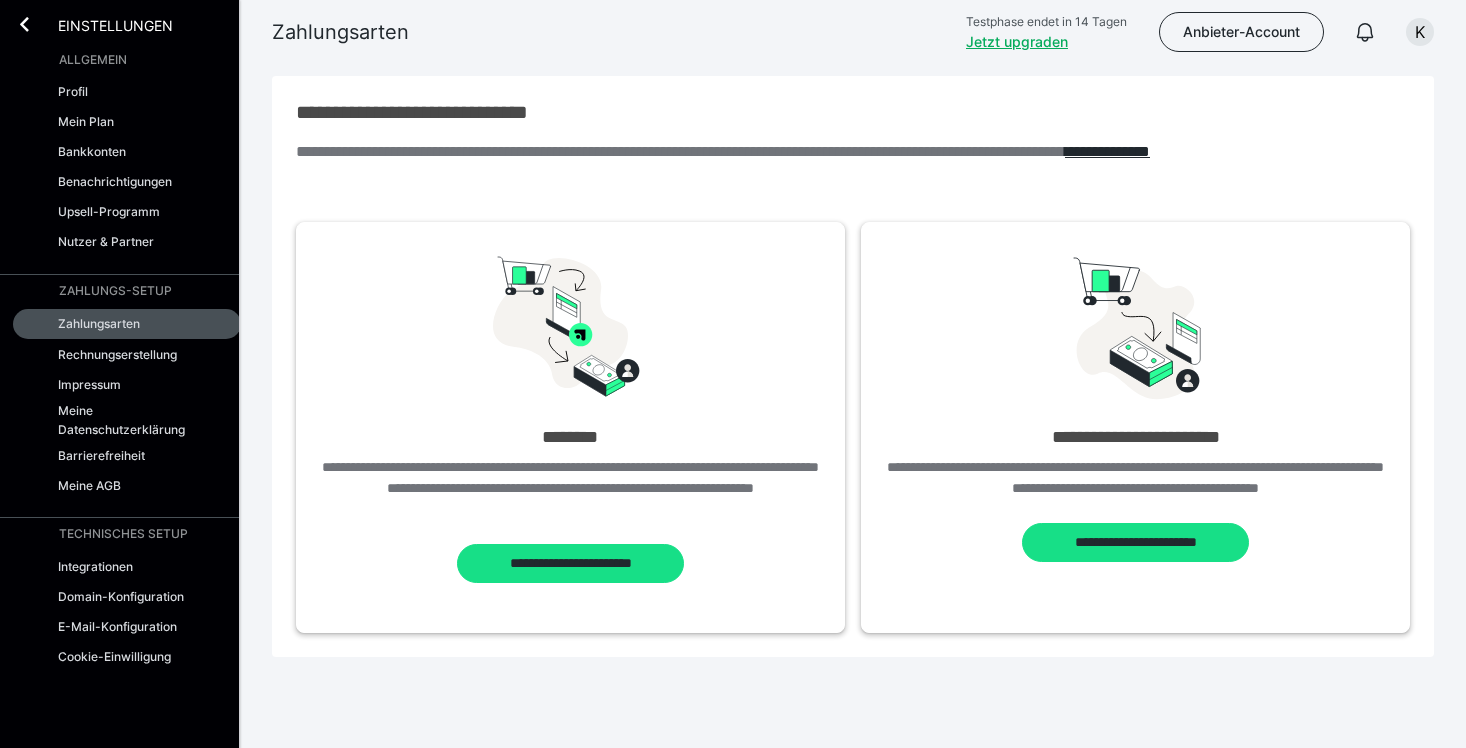 scroll, scrollTop: 0, scrollLeft: 0, axis: both 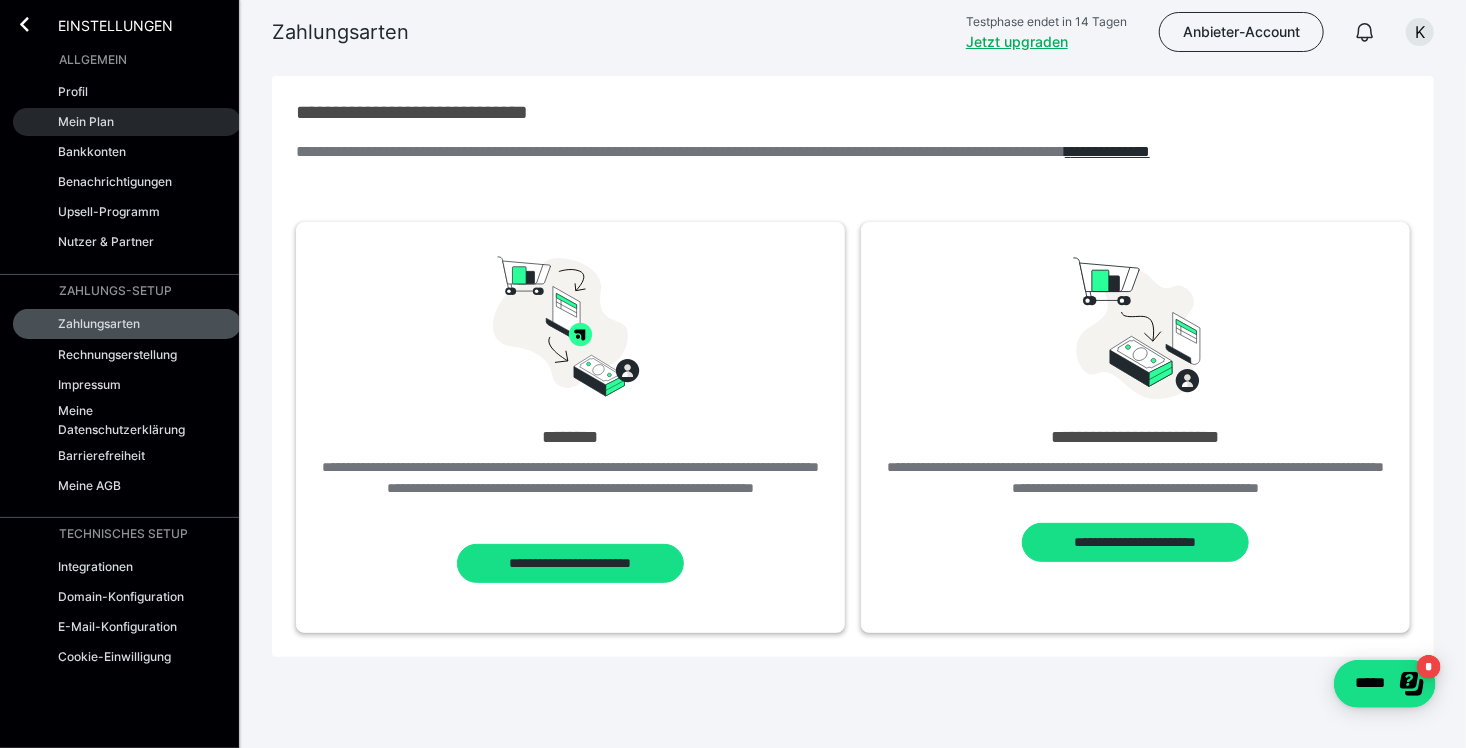 click on "Mein Plan" at bounding box center [127, 122] 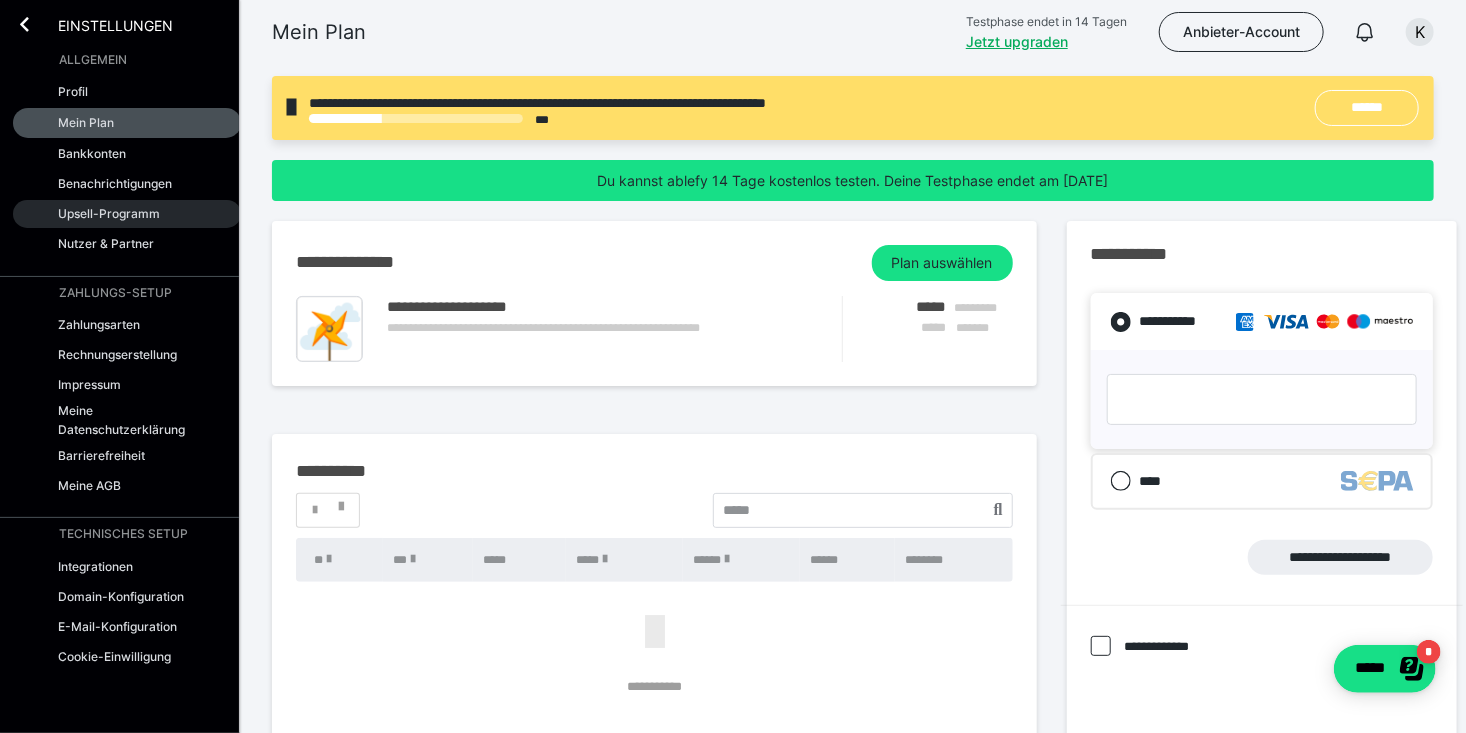 click on "Upsell-Programm" at bounding box center (109, 213) 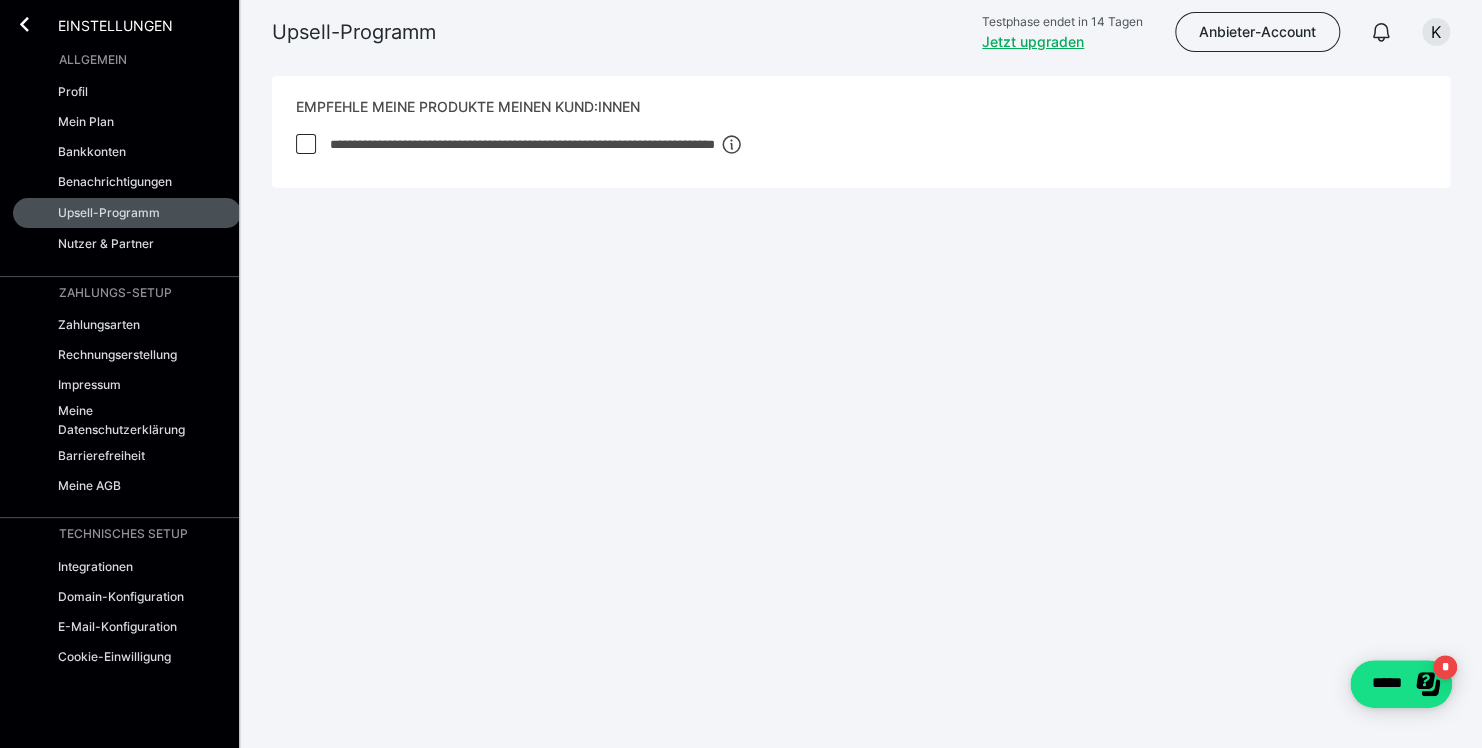 click 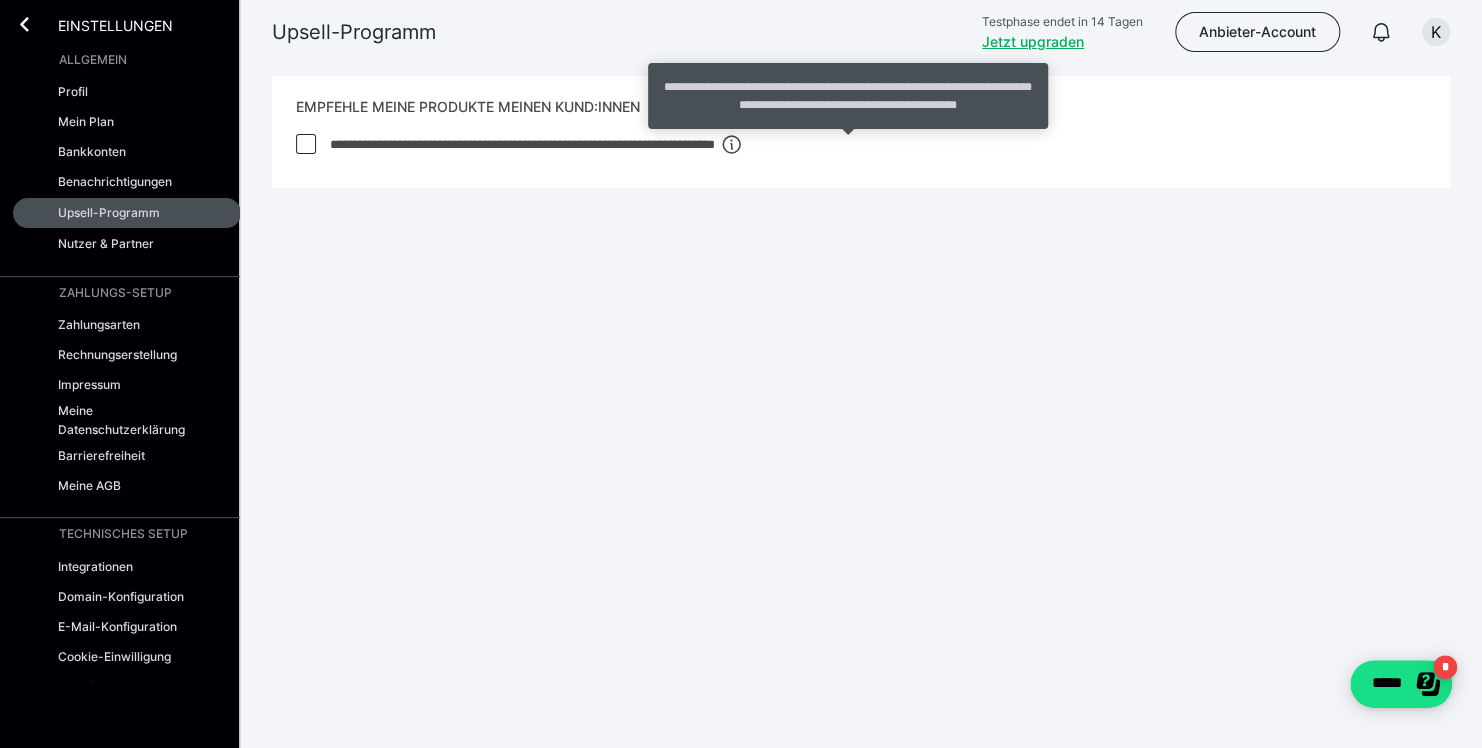 click 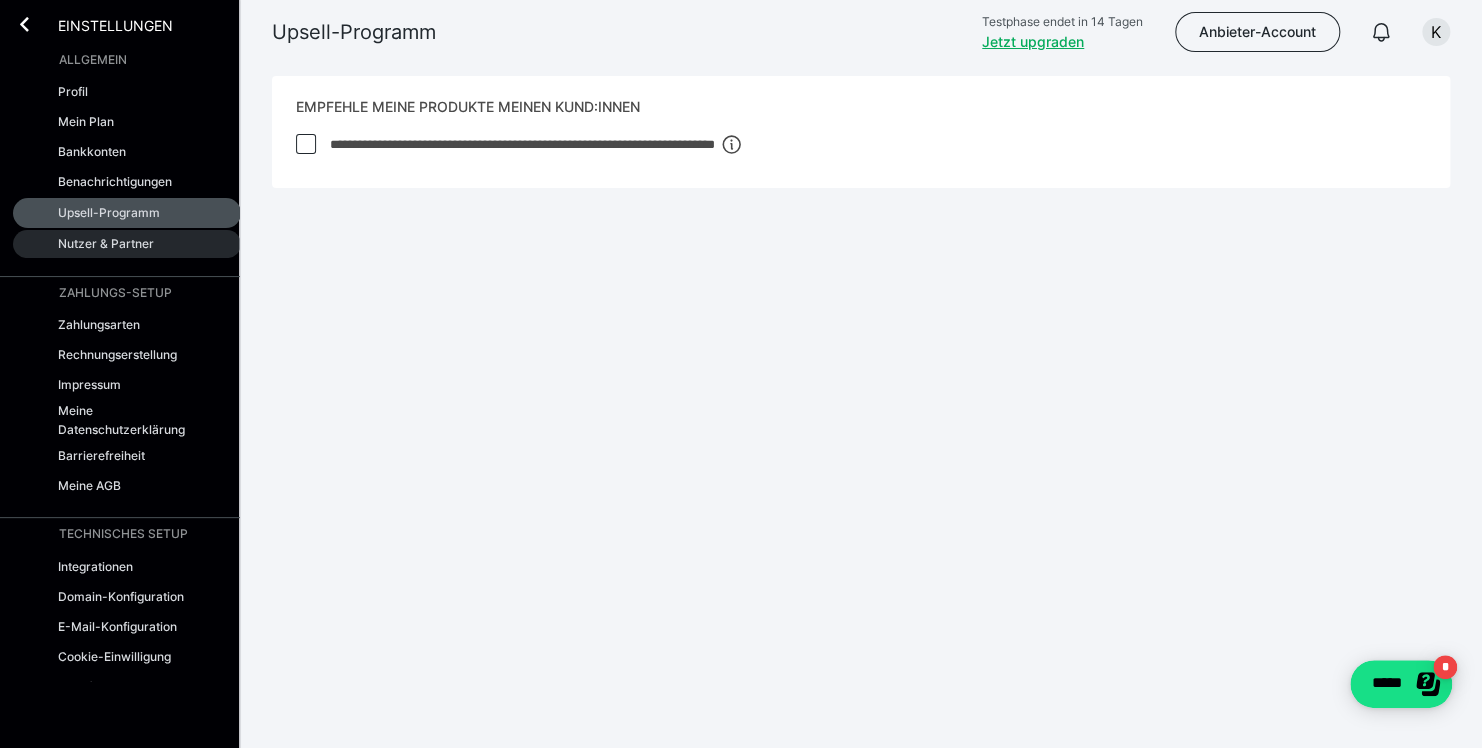 click on "Nutzer & Partner" at bounding box center (127, 244) 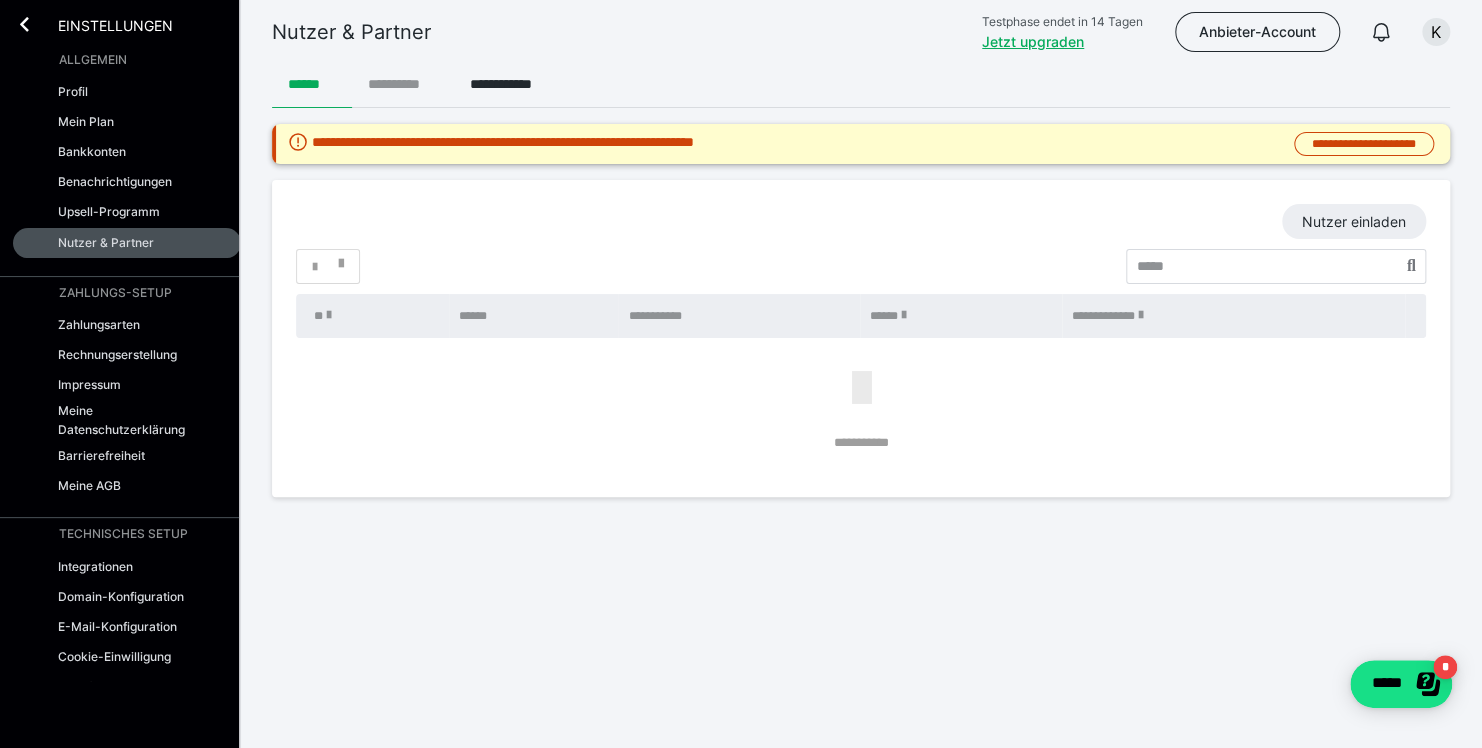 click on "**********" at bounding box center [403, 84] 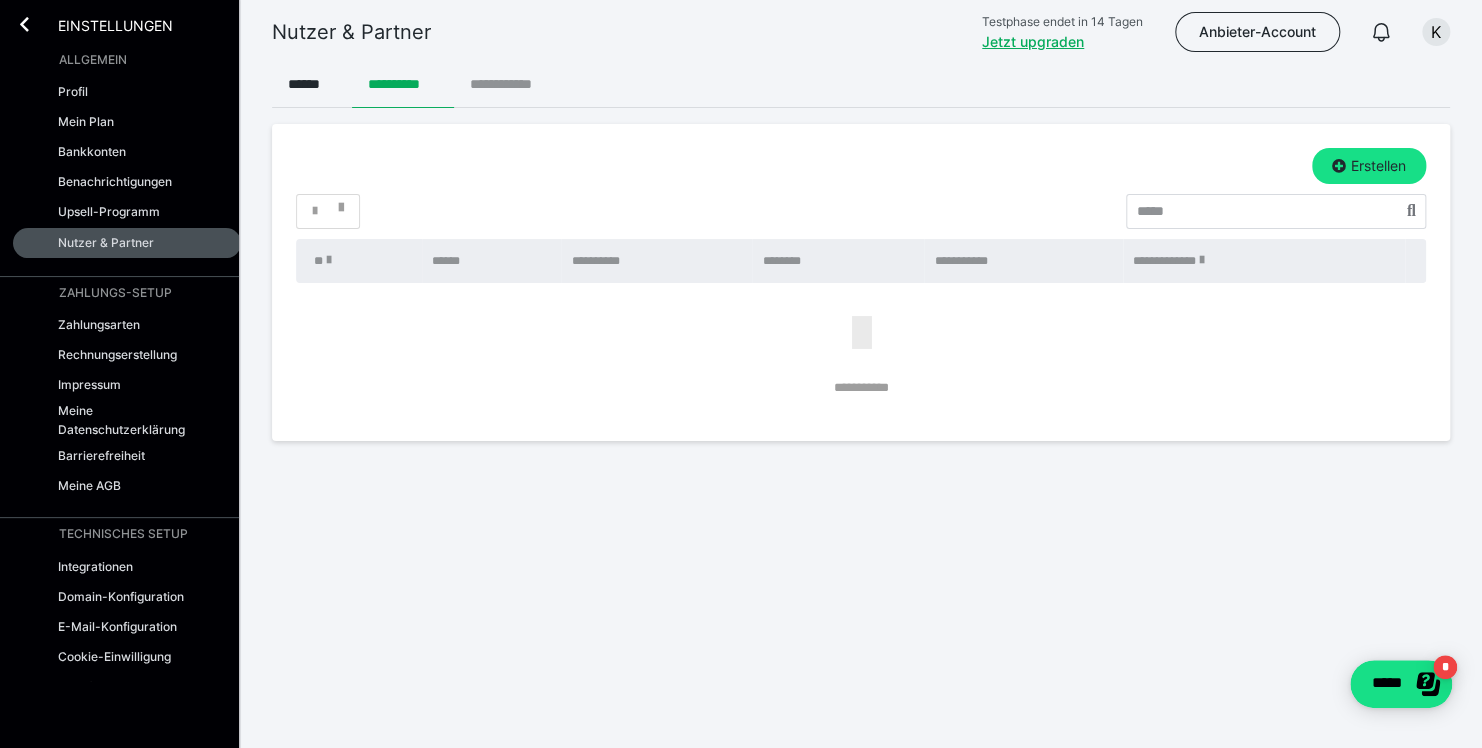 click on "**********" at bounding box center [511, 84] 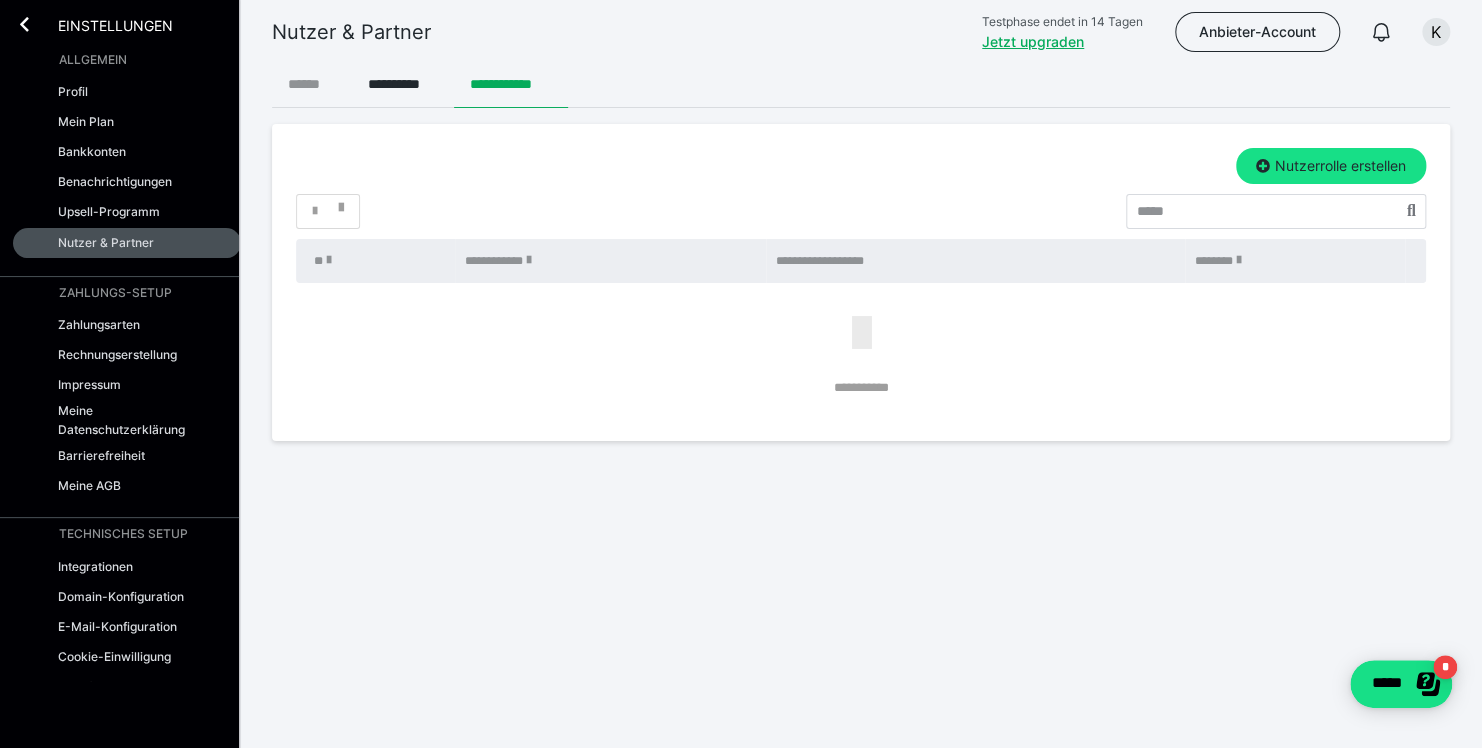 click on "******" at bounding box center (312, 84) 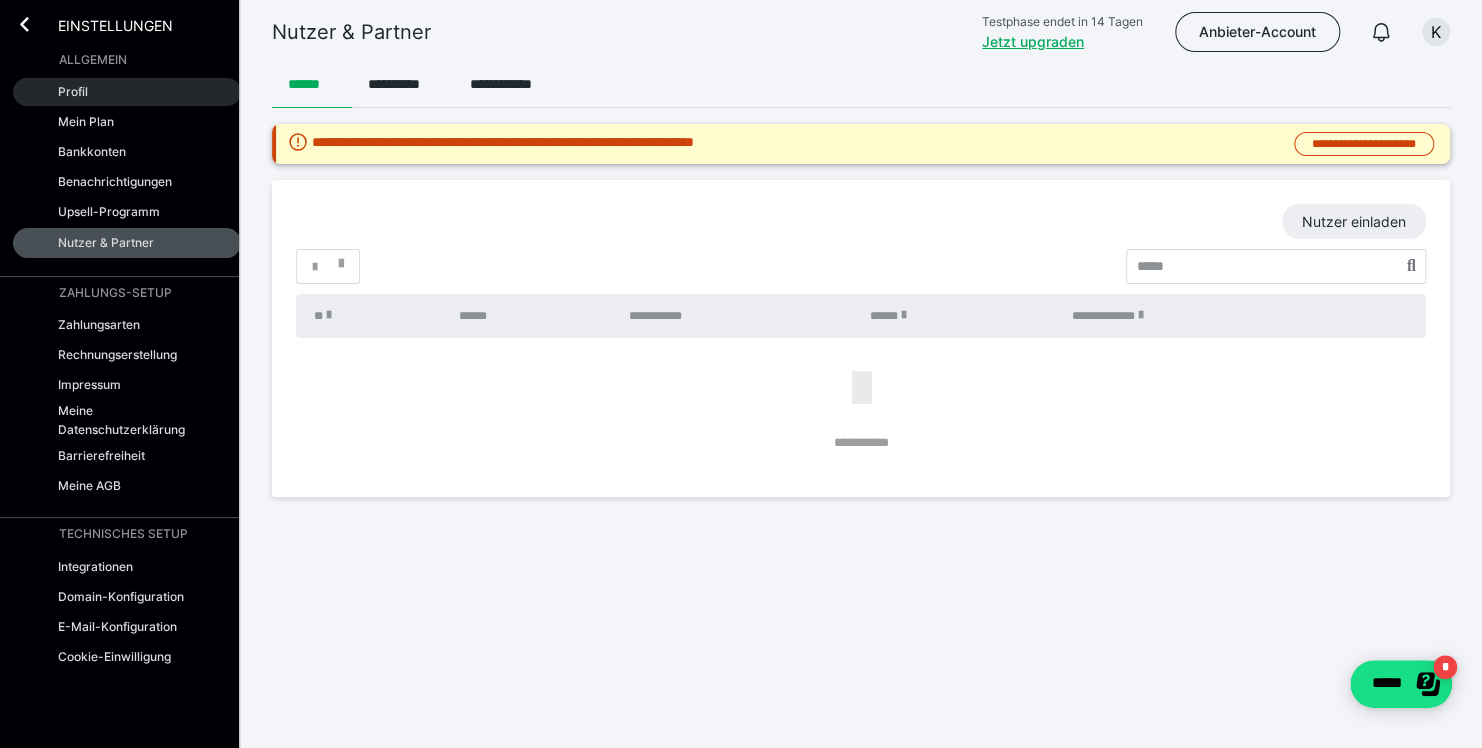 click on "Profil" at bounding box center (127, 92) 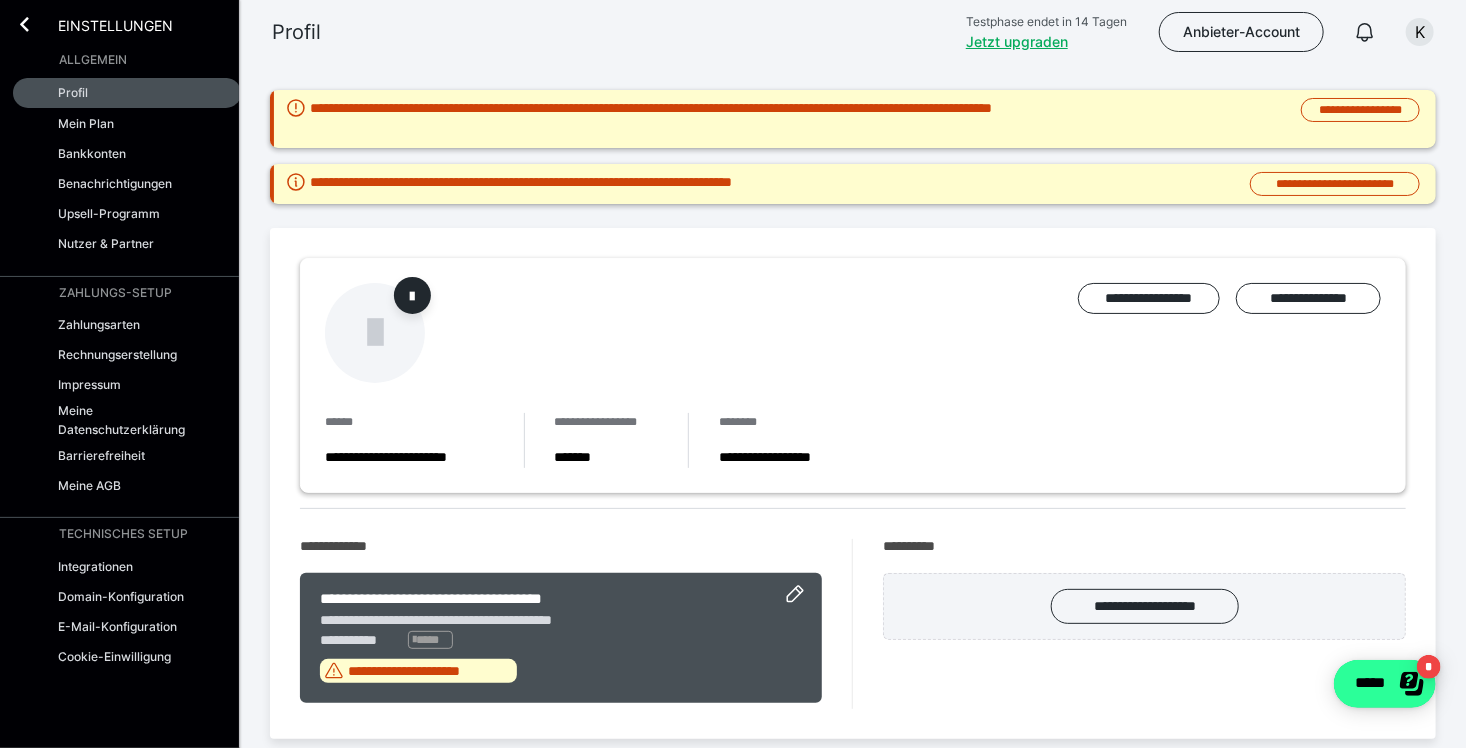 click on "*****" 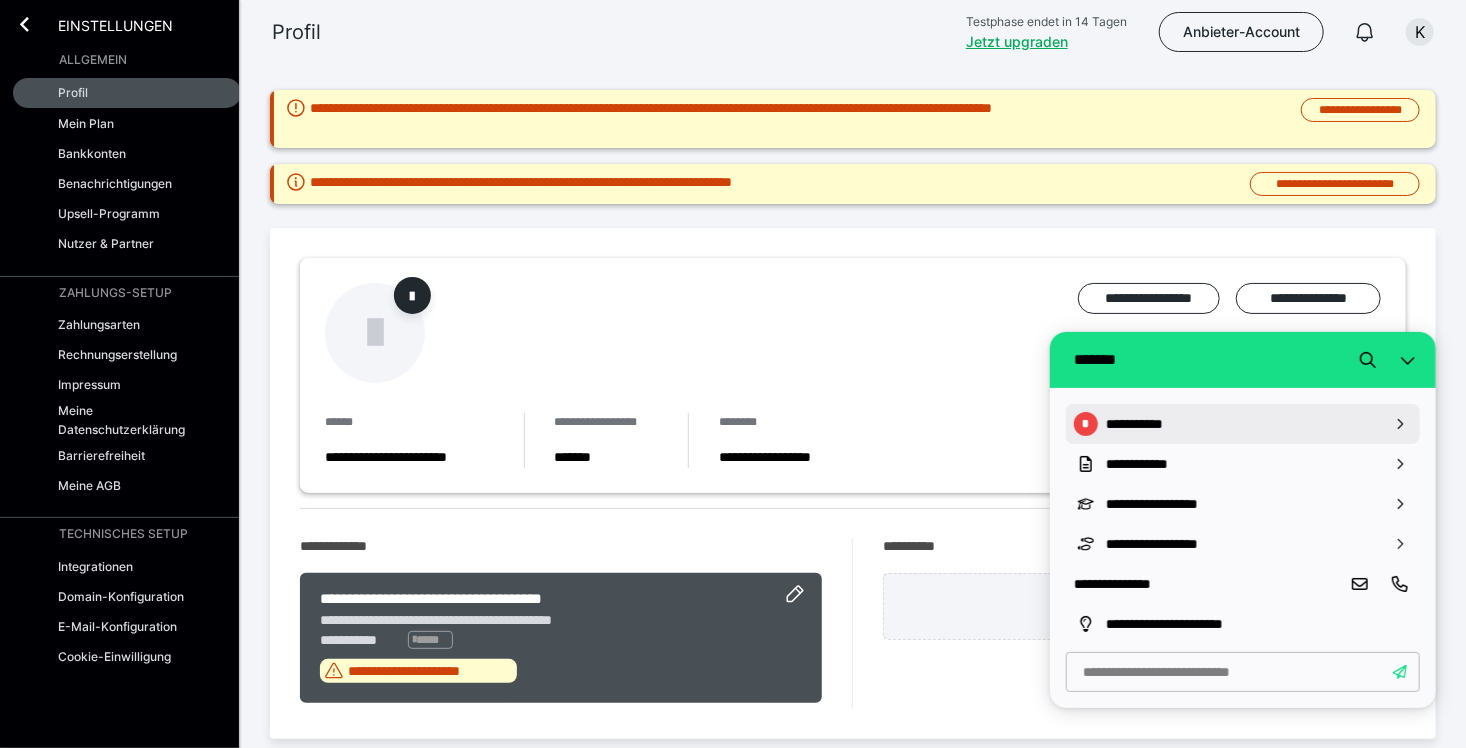 click at bounding box center [1399, 423] 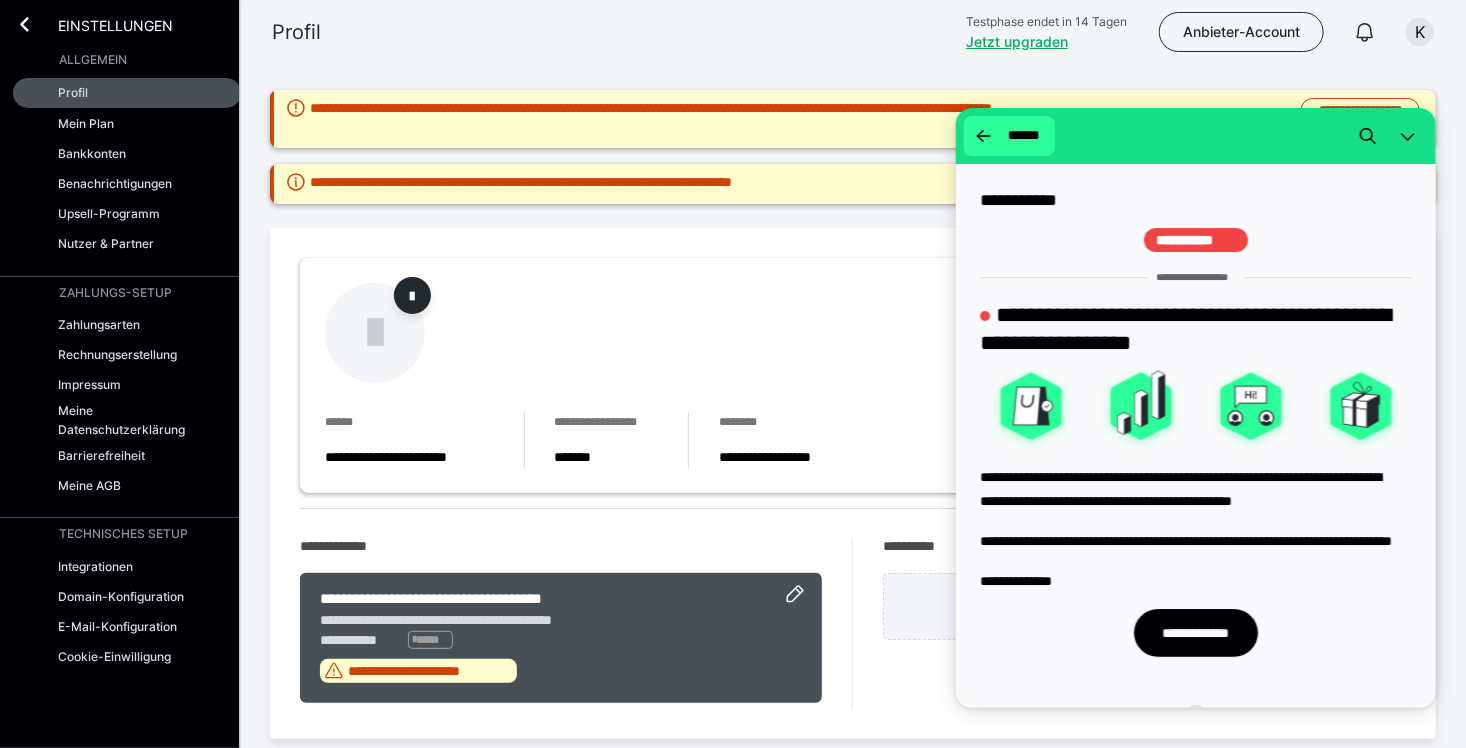 click on "******" at bounding box center (1022, 135) 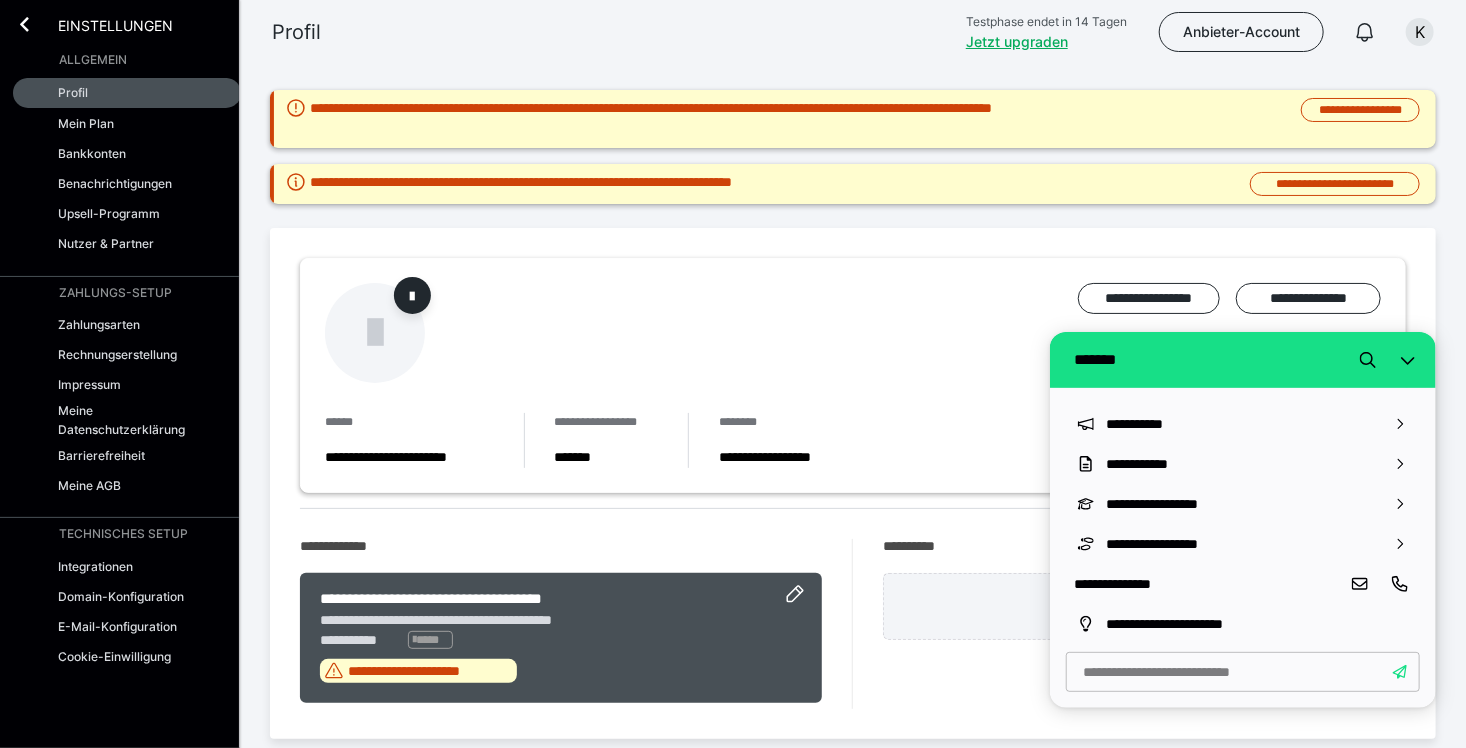 click on "**********" at bounding box center (853, 333) 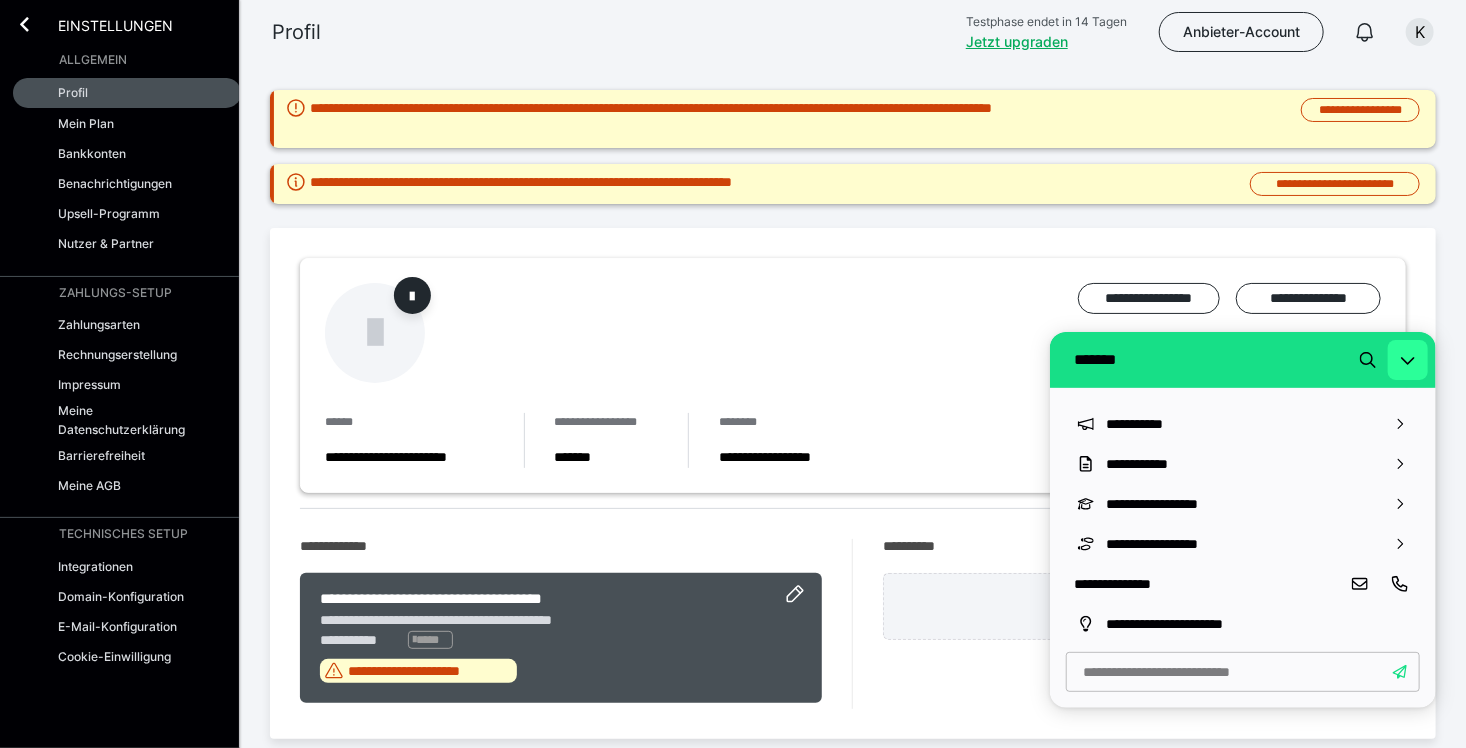 click 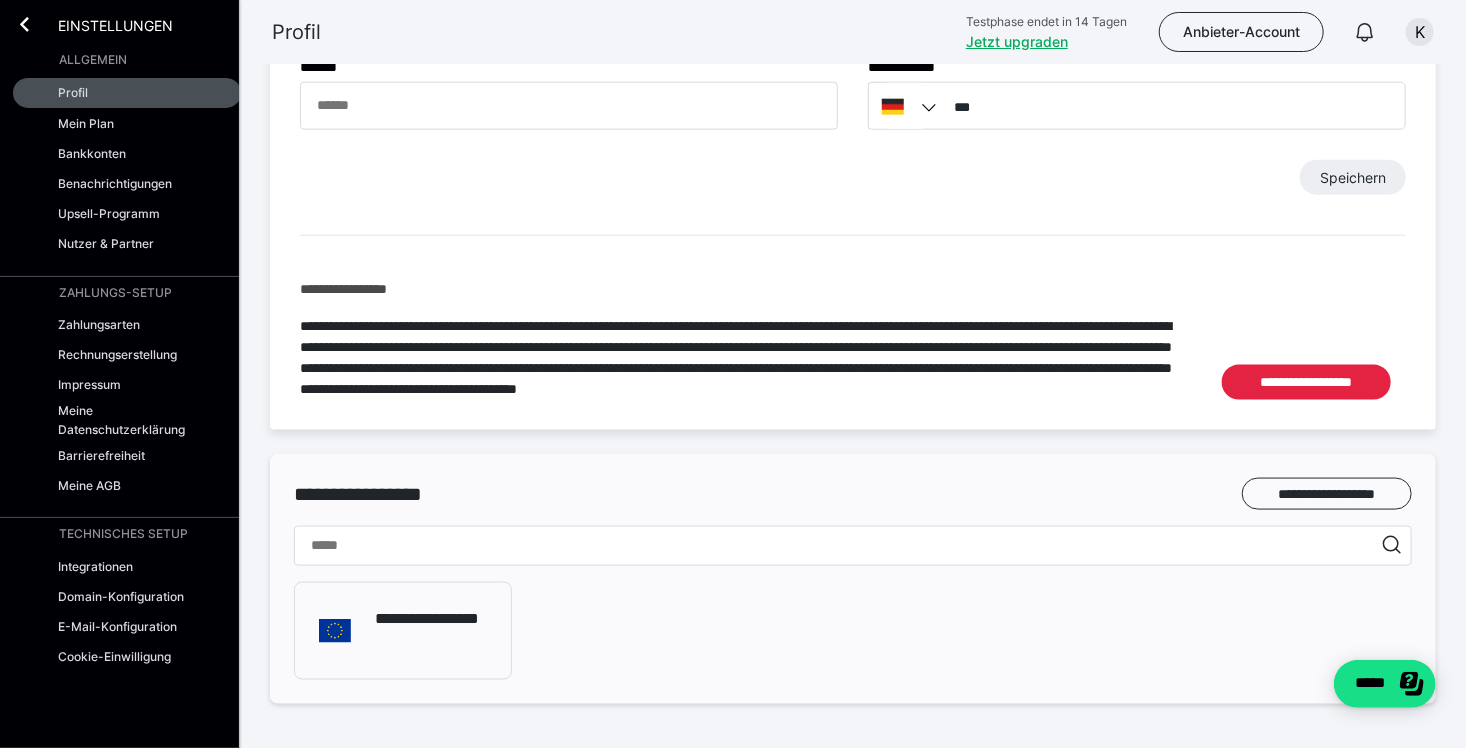 scroll, scrollTop: 1154, scrollLeft: 0, axis: vertical 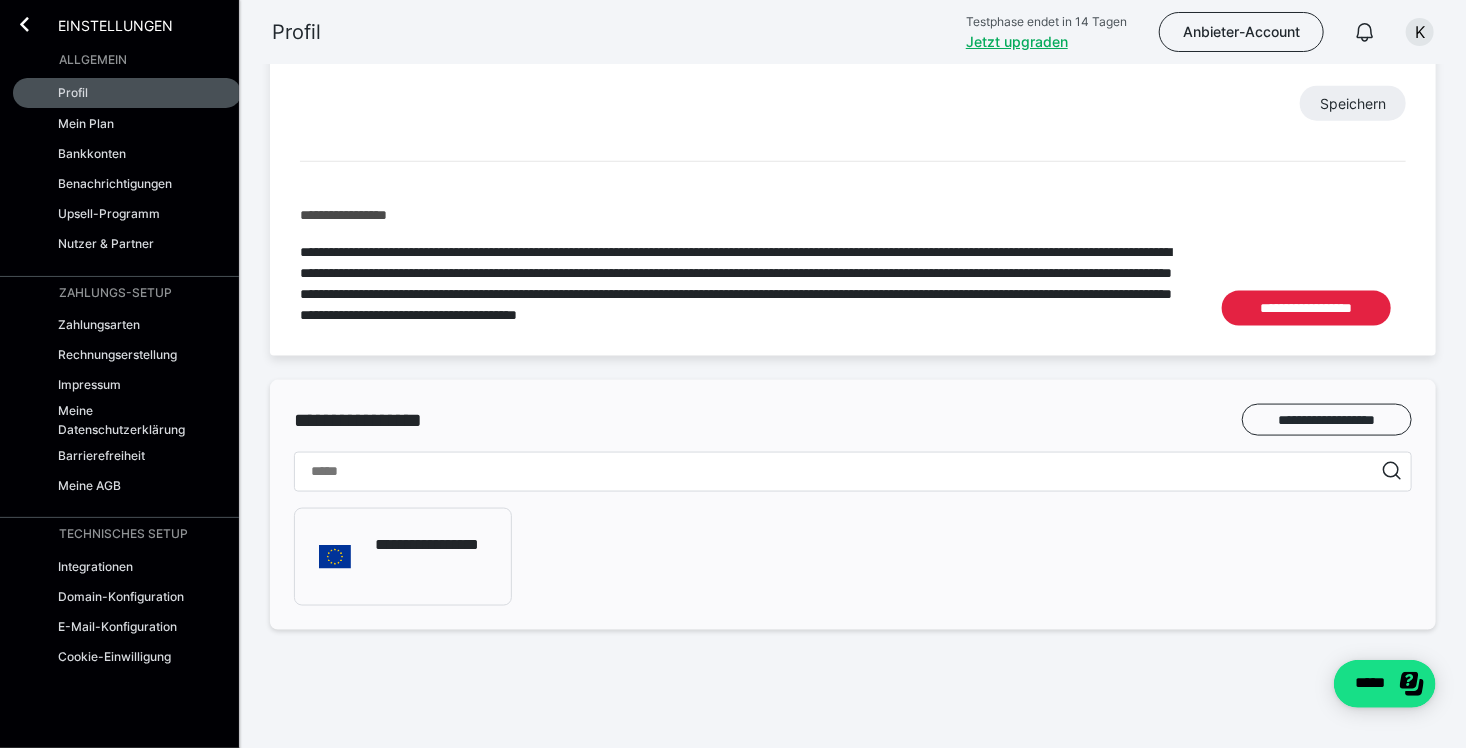 click on "**********" at bounding box center (403, 557) 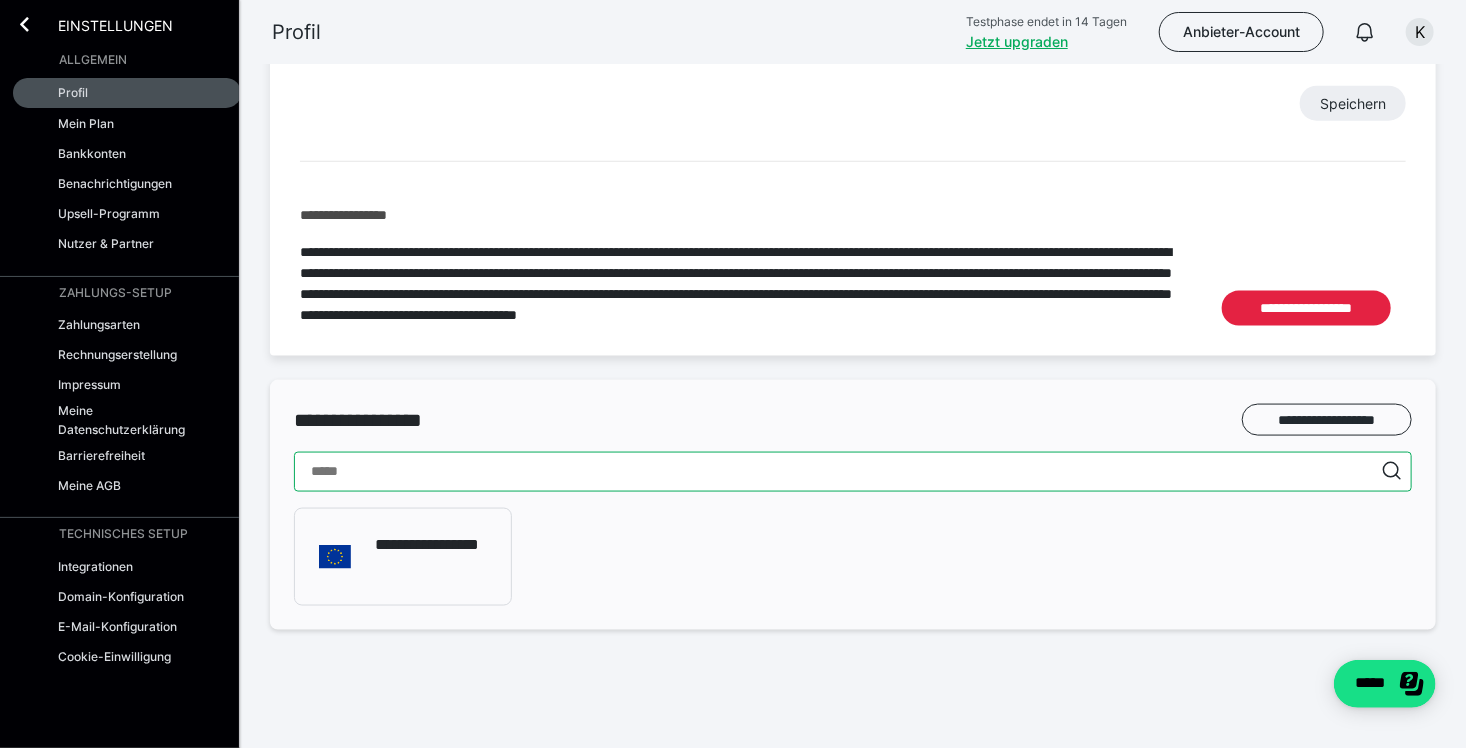 click at bounding box center [853, 472] 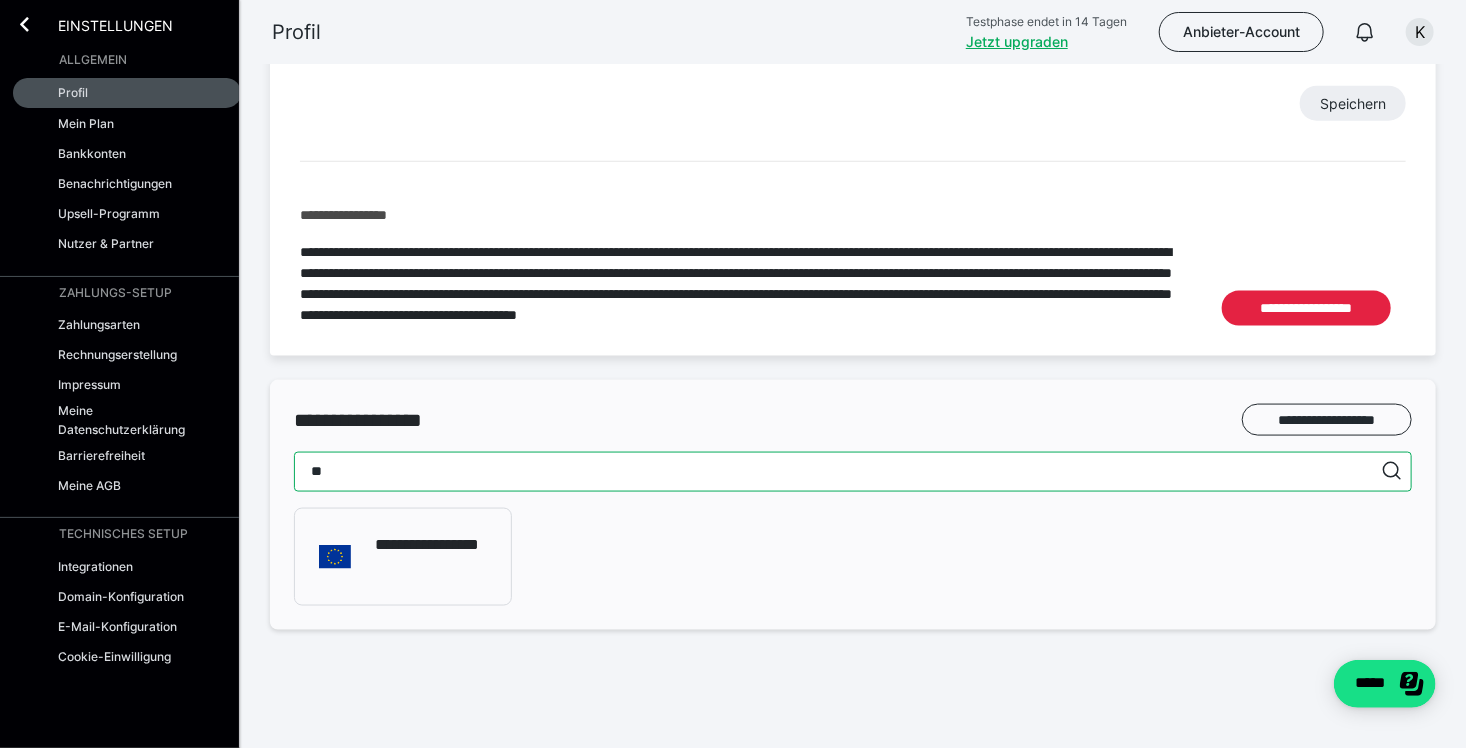 type on "*" 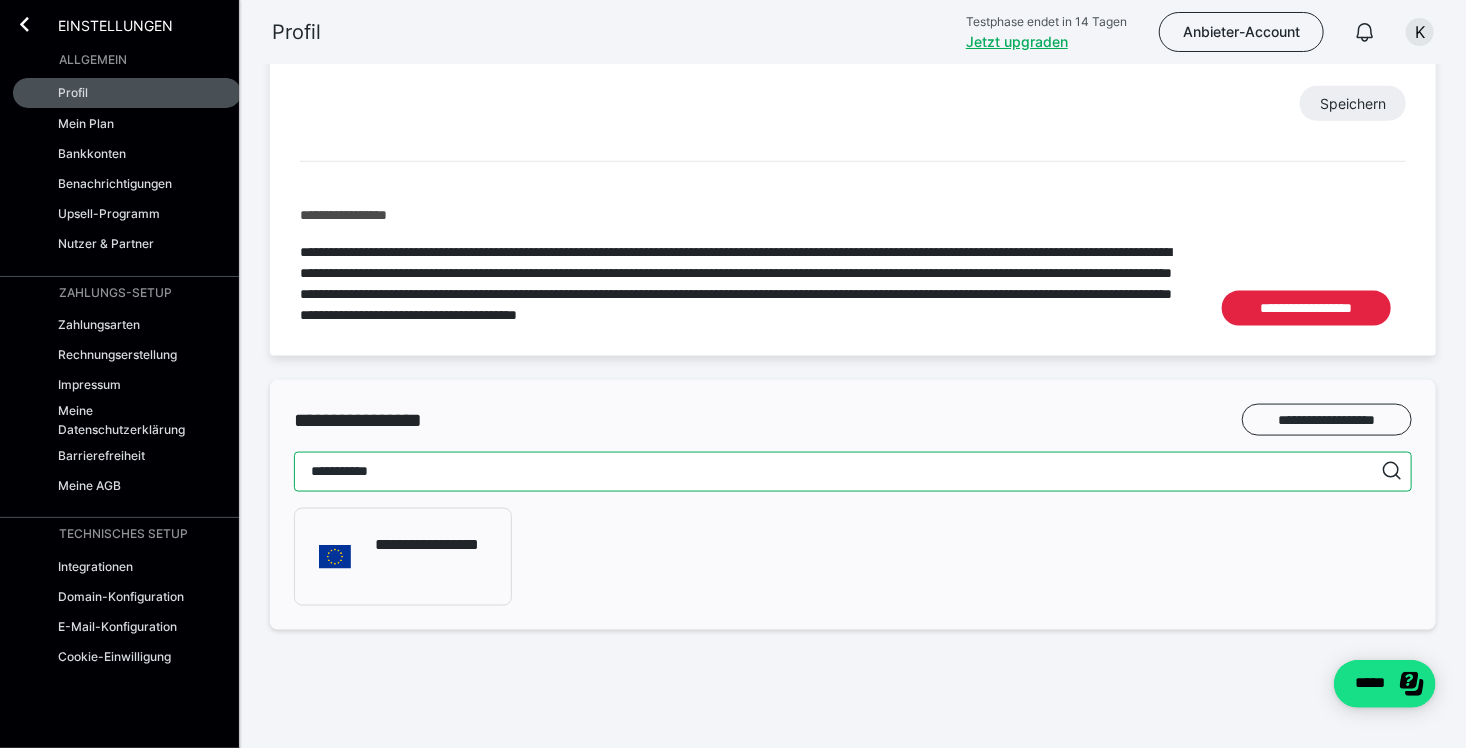type on "**********" 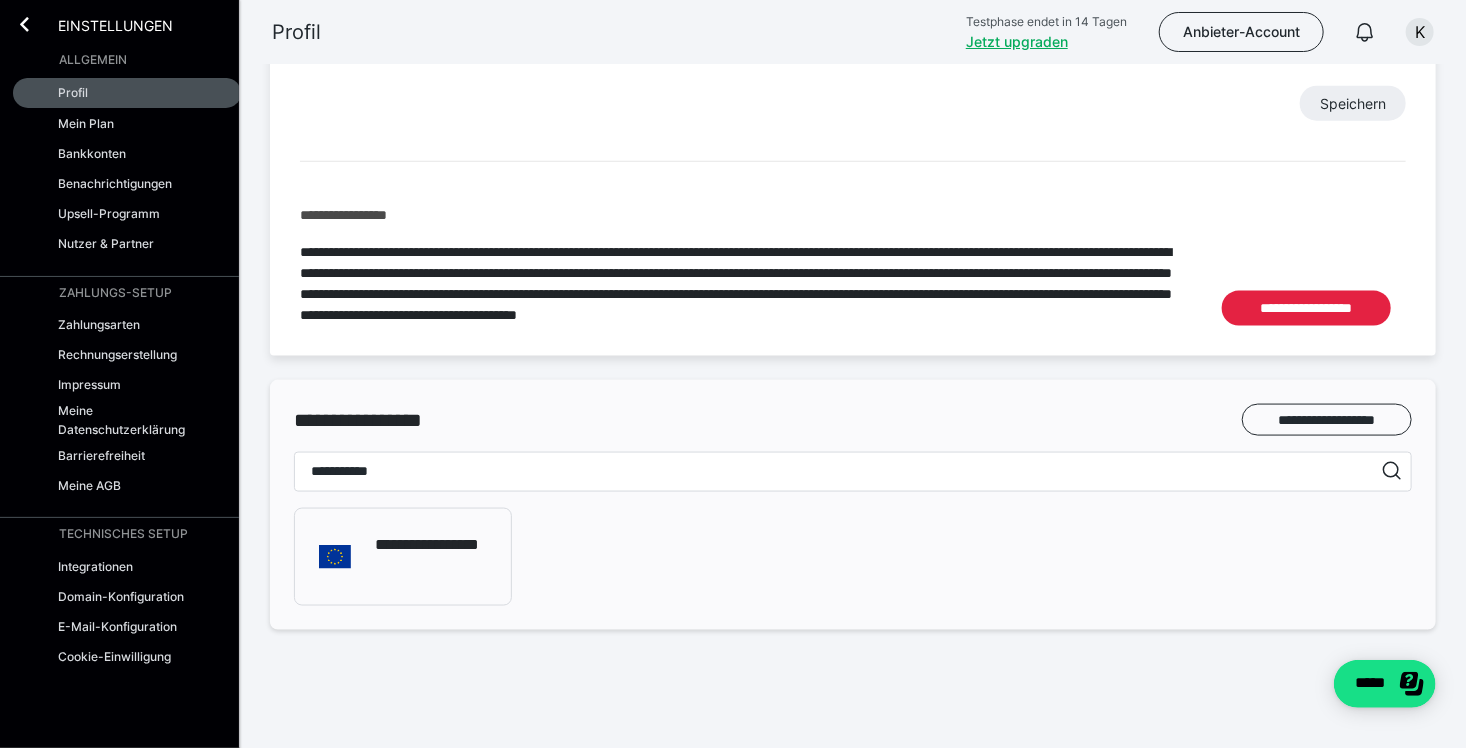 click 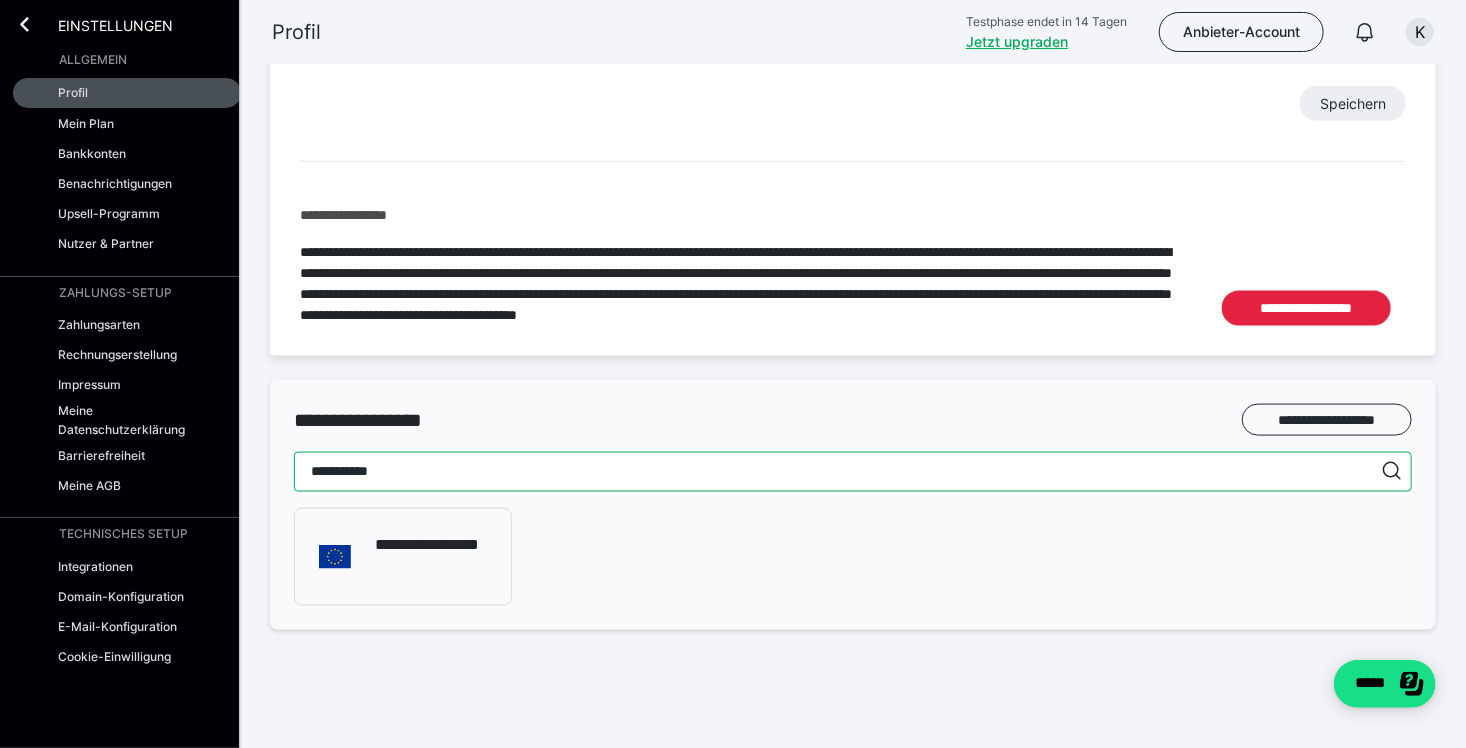 click on "**********" at bounding box center [853, 472] 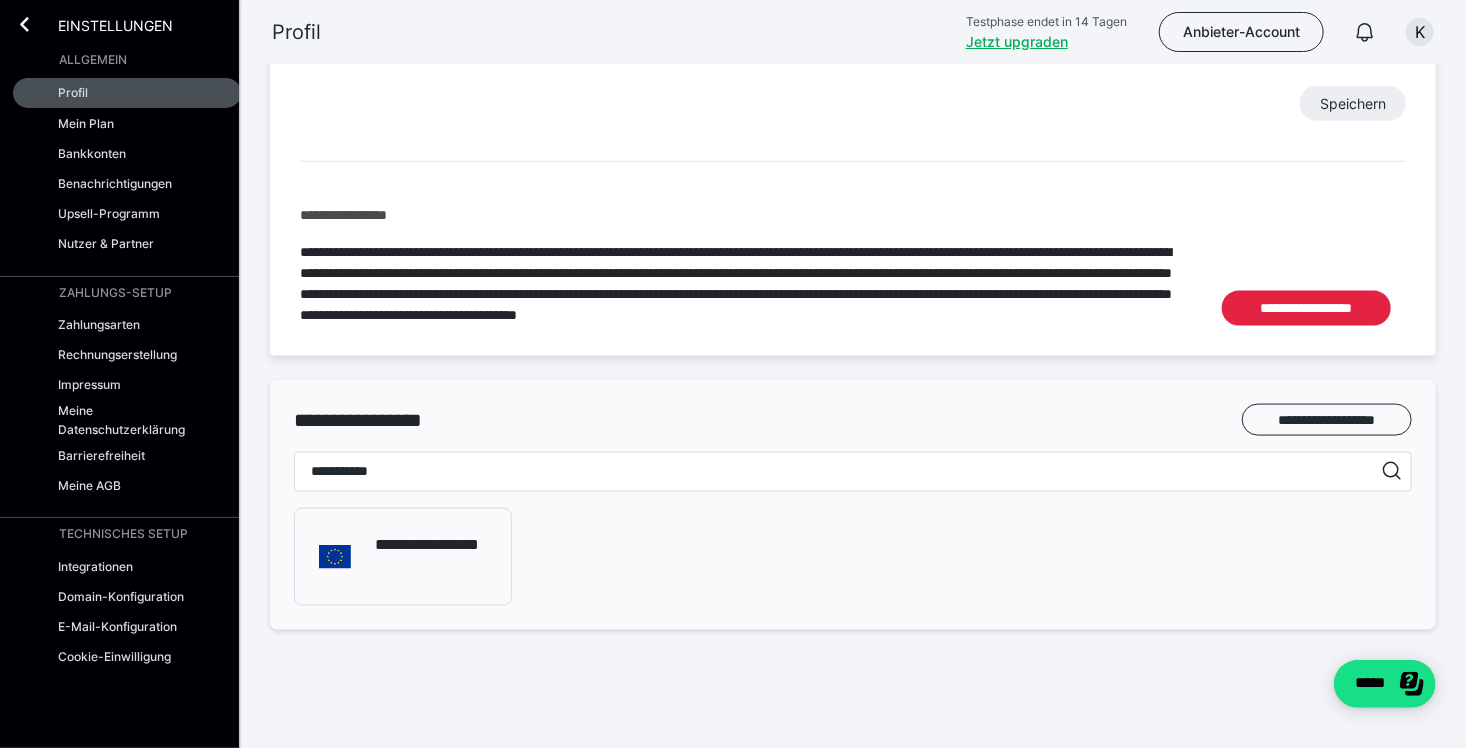 click 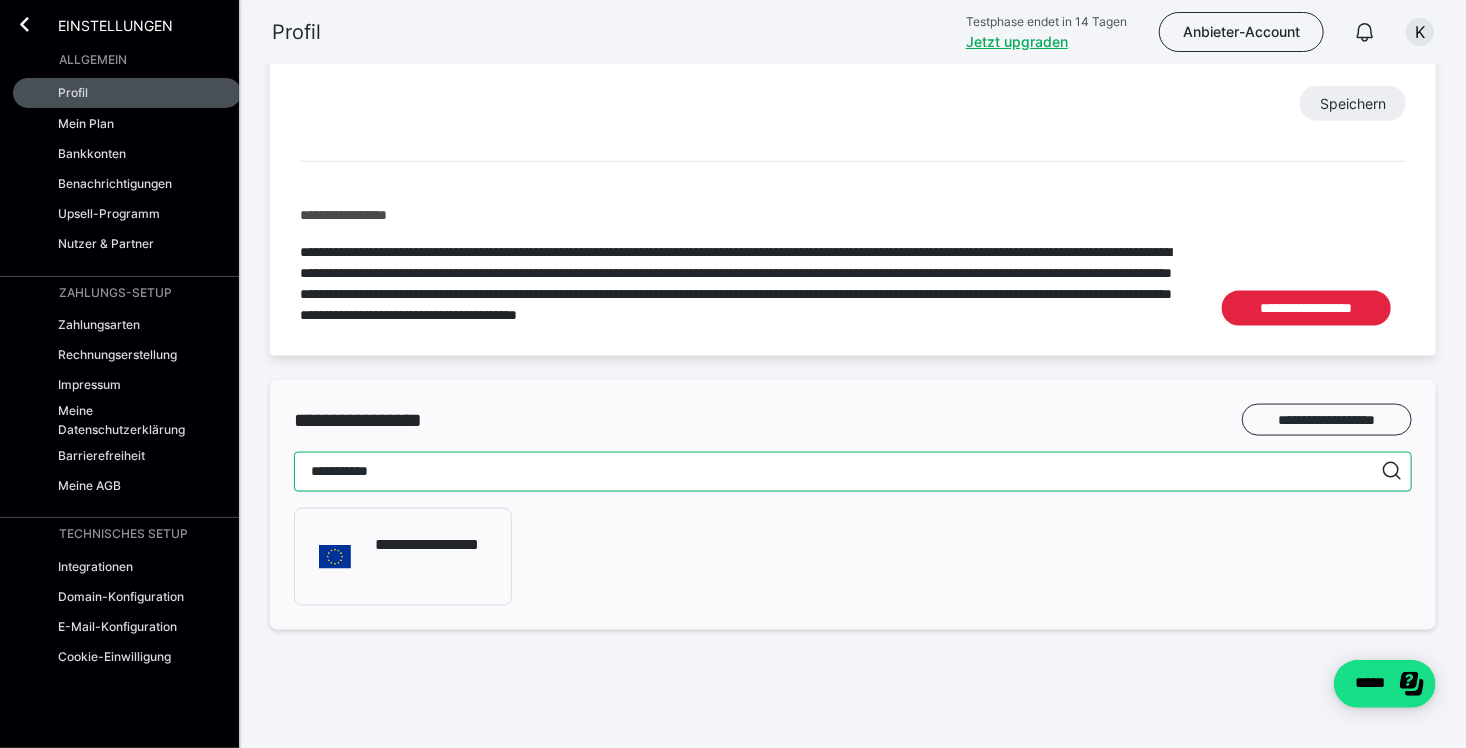 click on "**********" at bounding box center [853, 472] 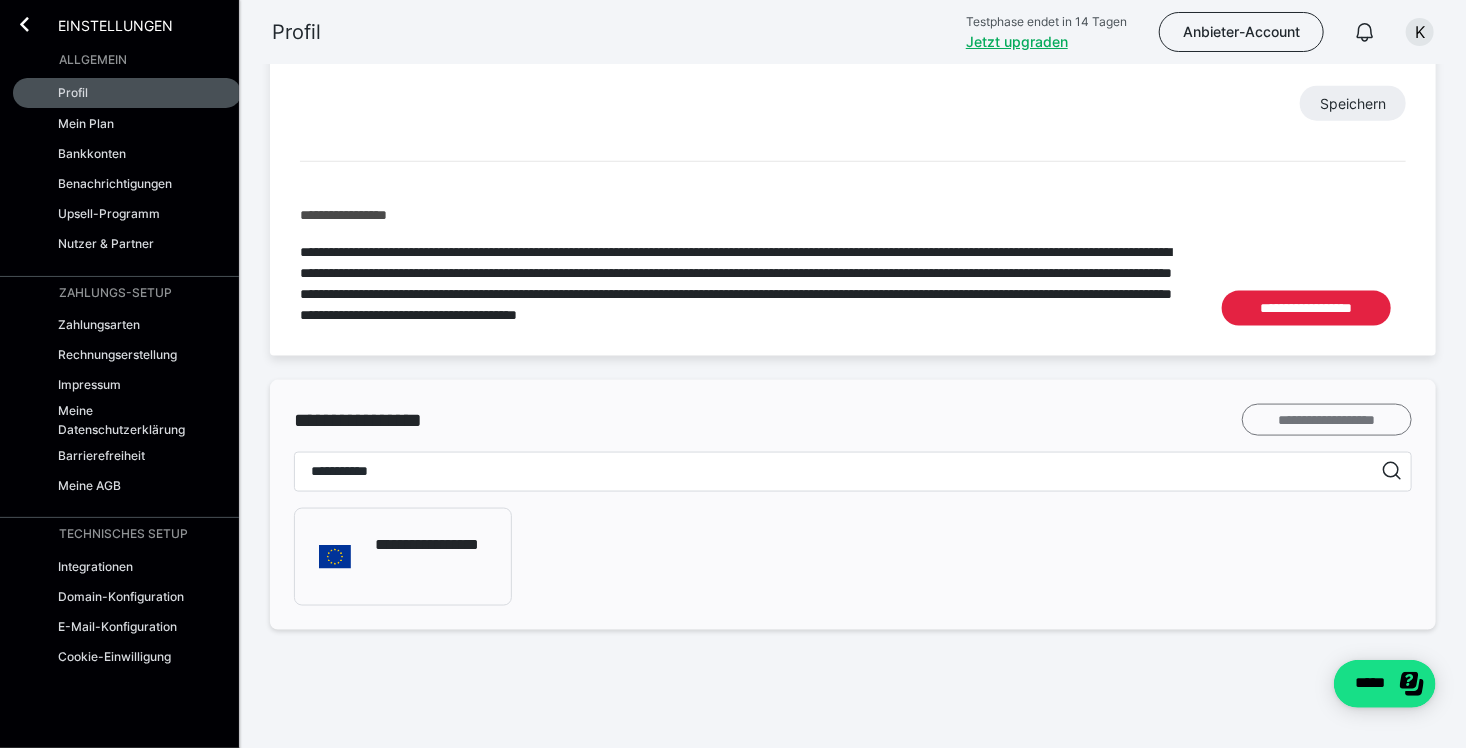 click on "**********" at bounding box center [1327, 420] 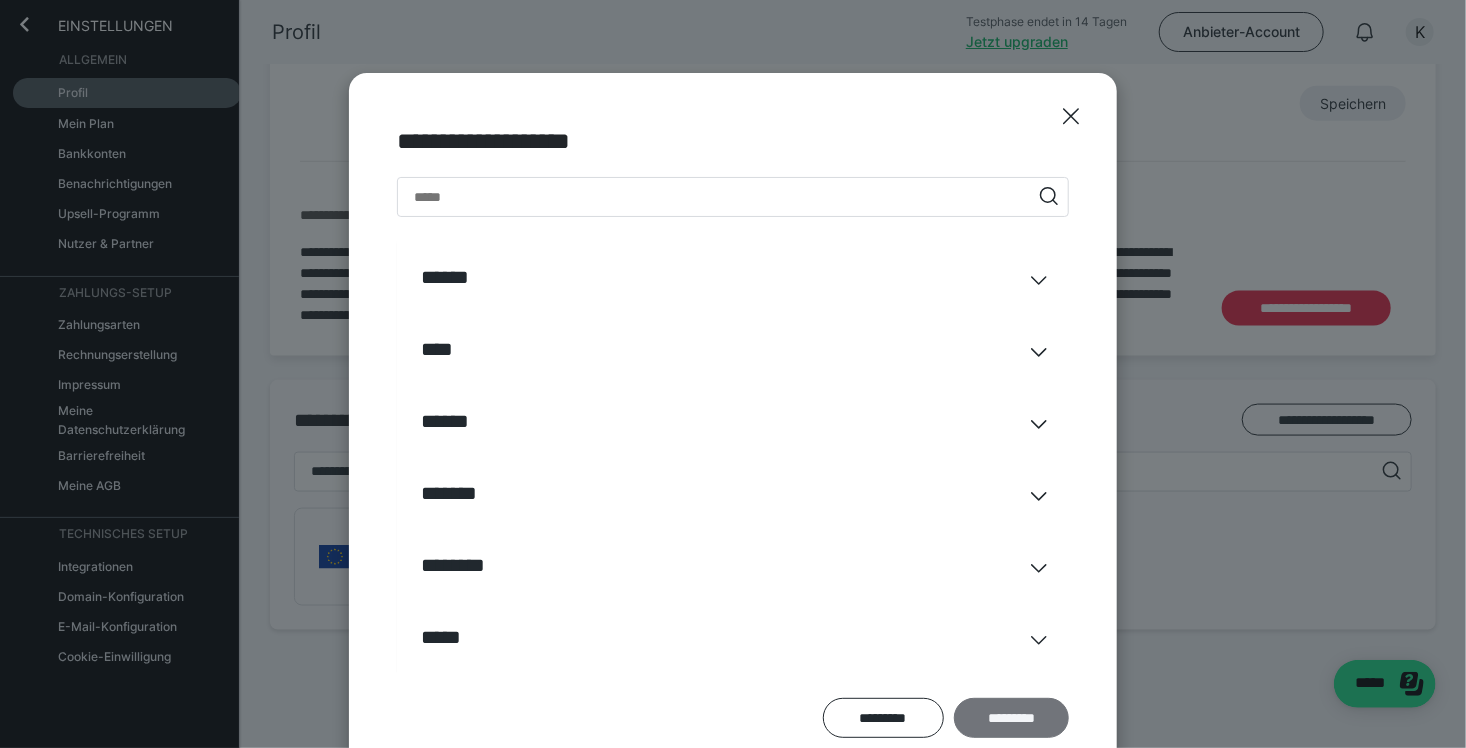 click on "*********" at bounding box center [1011, 718] 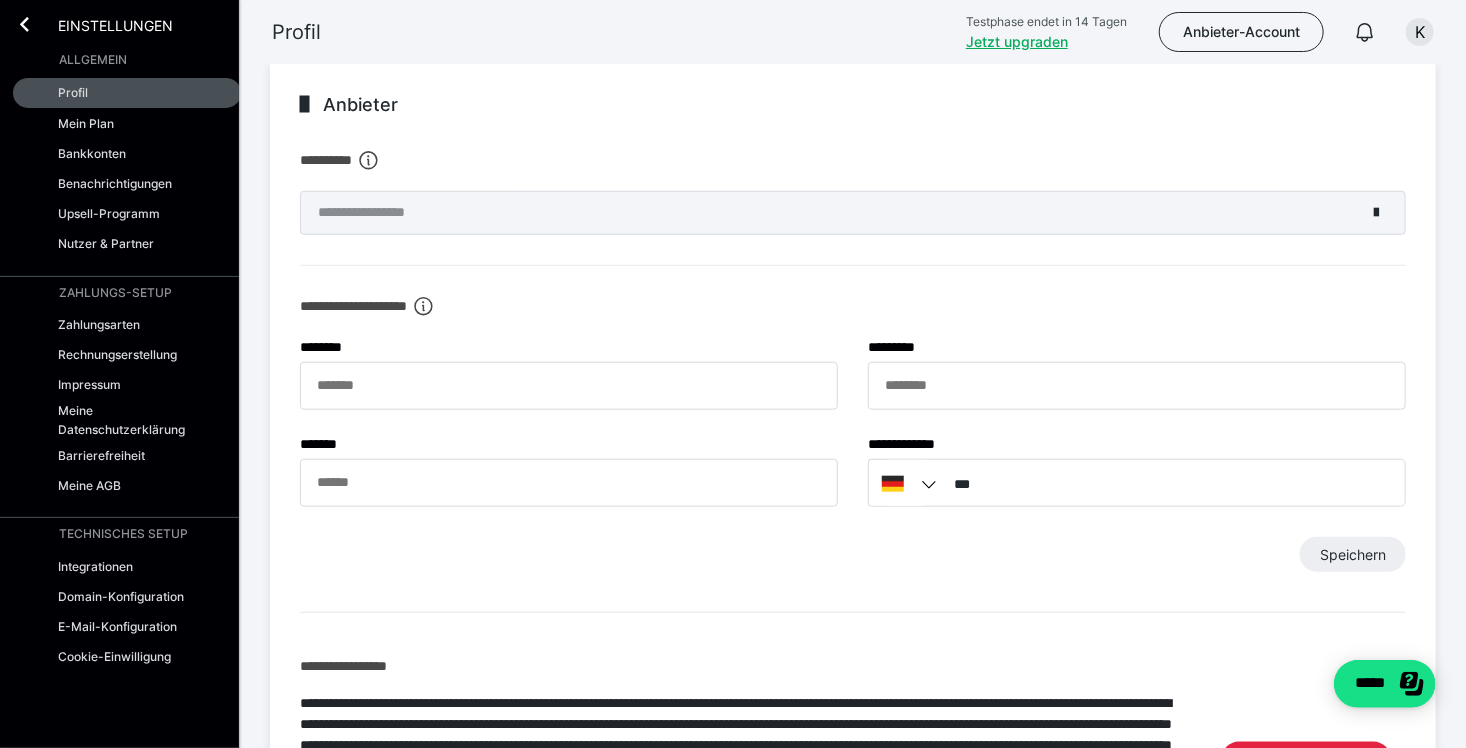 scroll, scrollTop: 678, scrollLeft: 0, axis: vertical 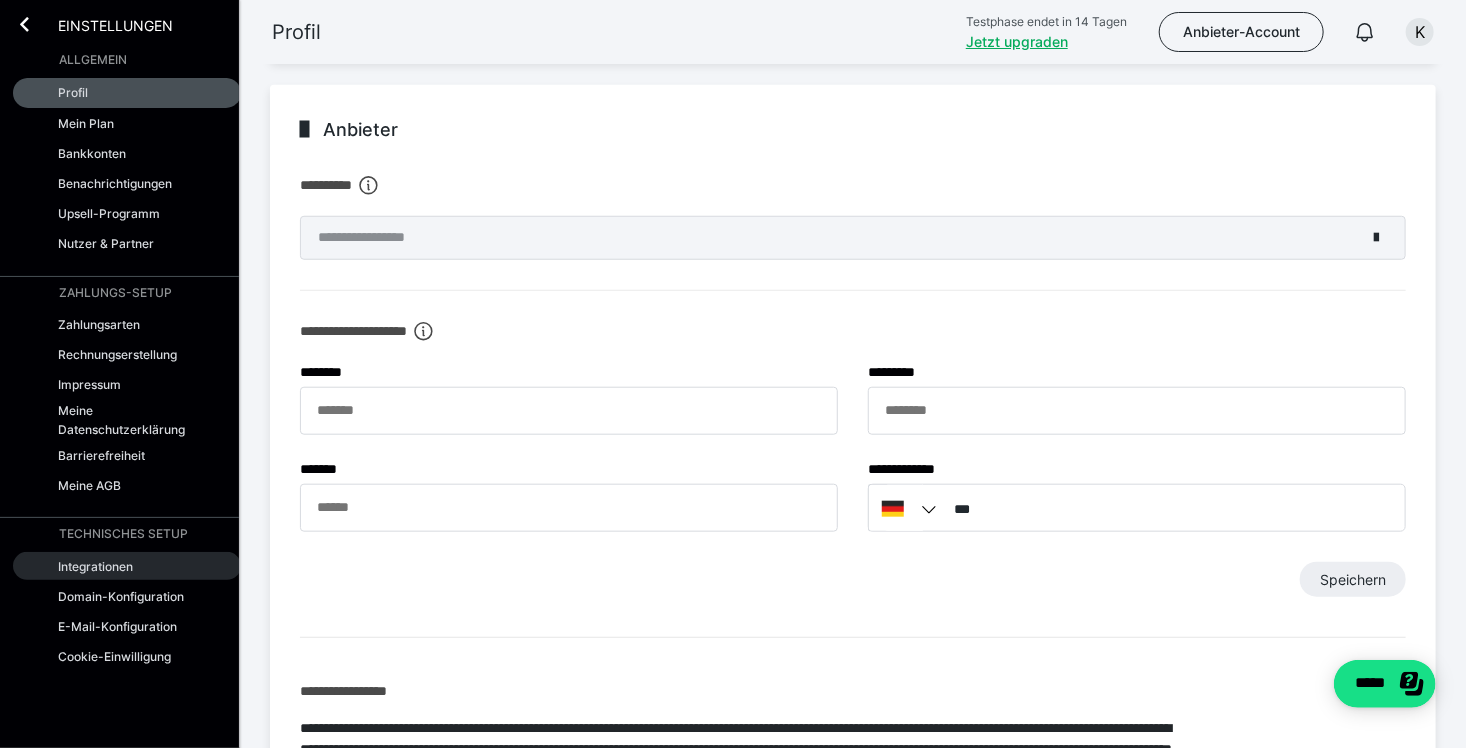 click on "Integrationen" at bounding box center [127, 566] 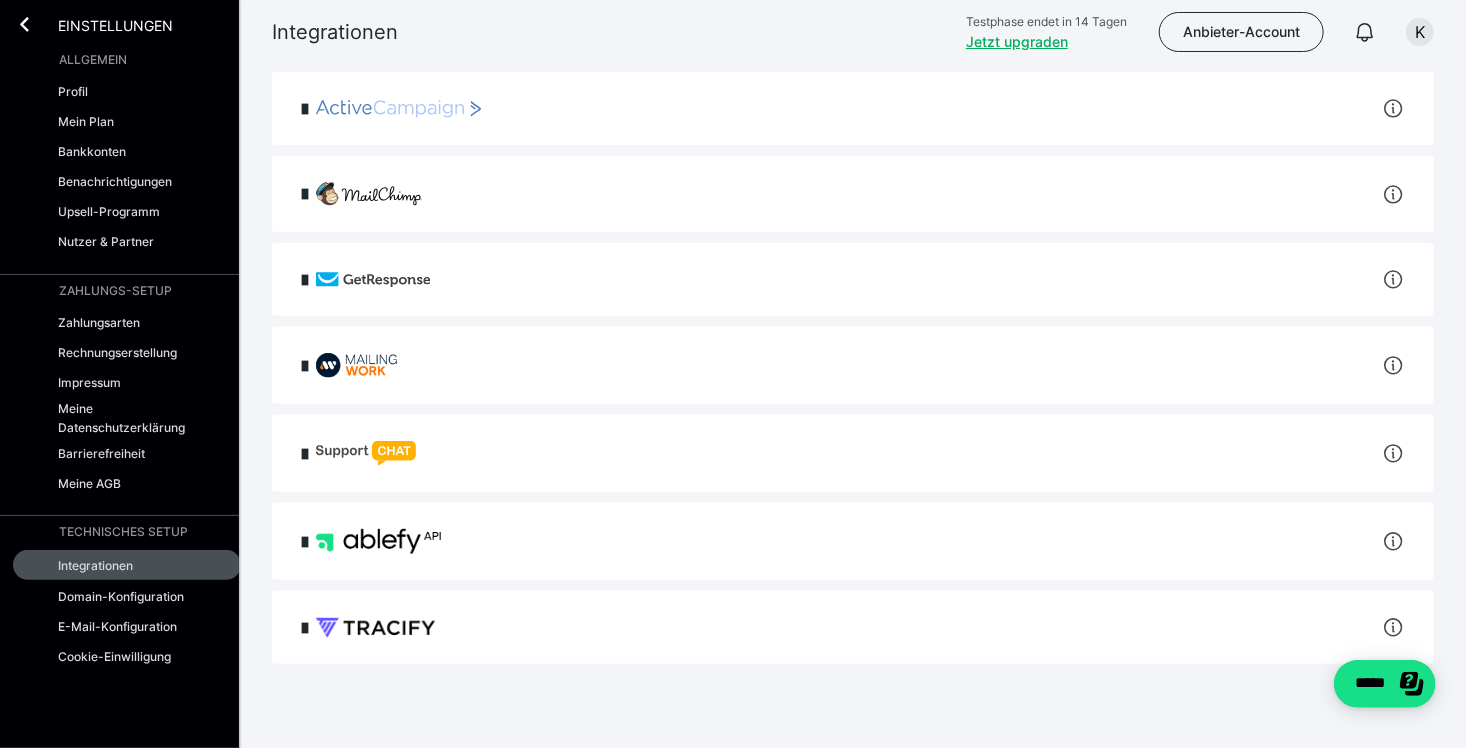 scroll, scrollTop: 215, scrollLeft: 0, axis: vertical 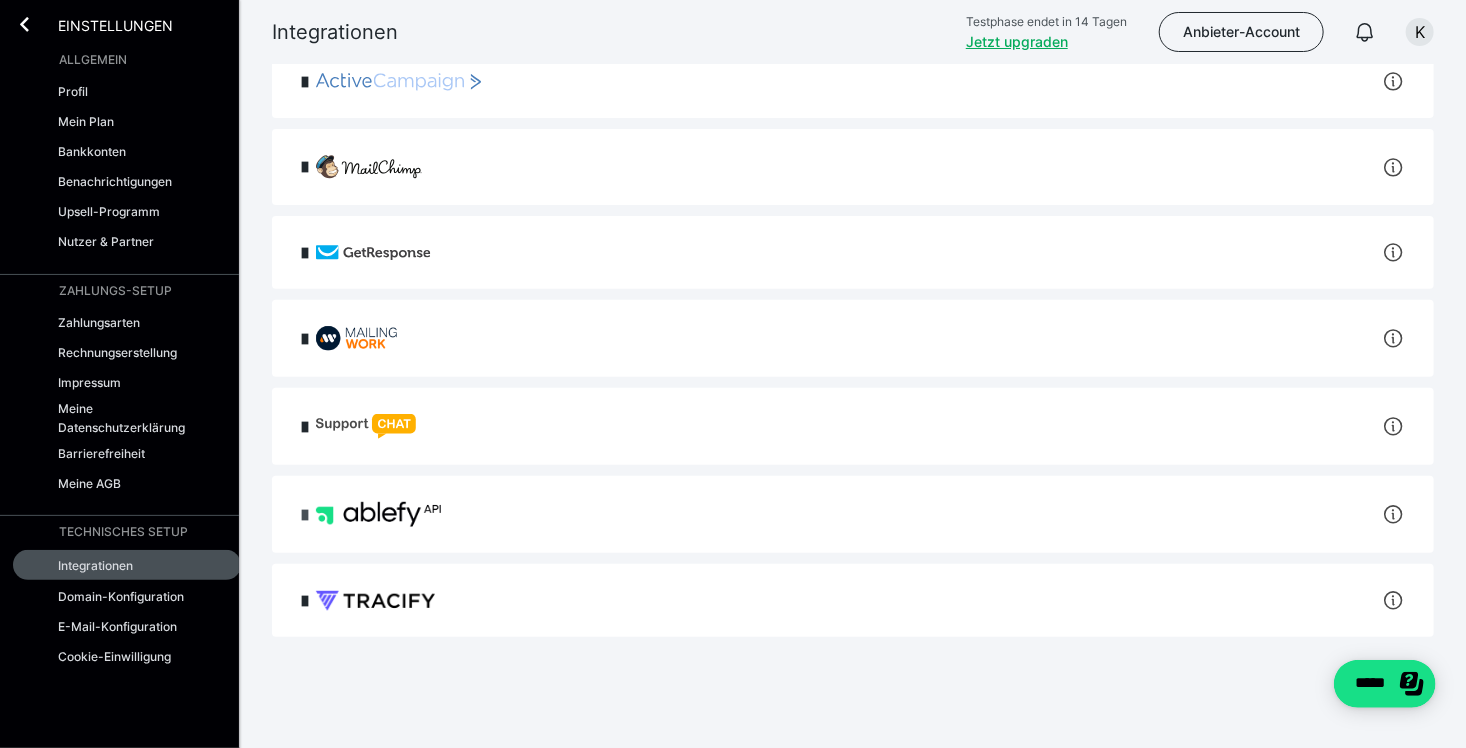click at bounding box center [305, 515] 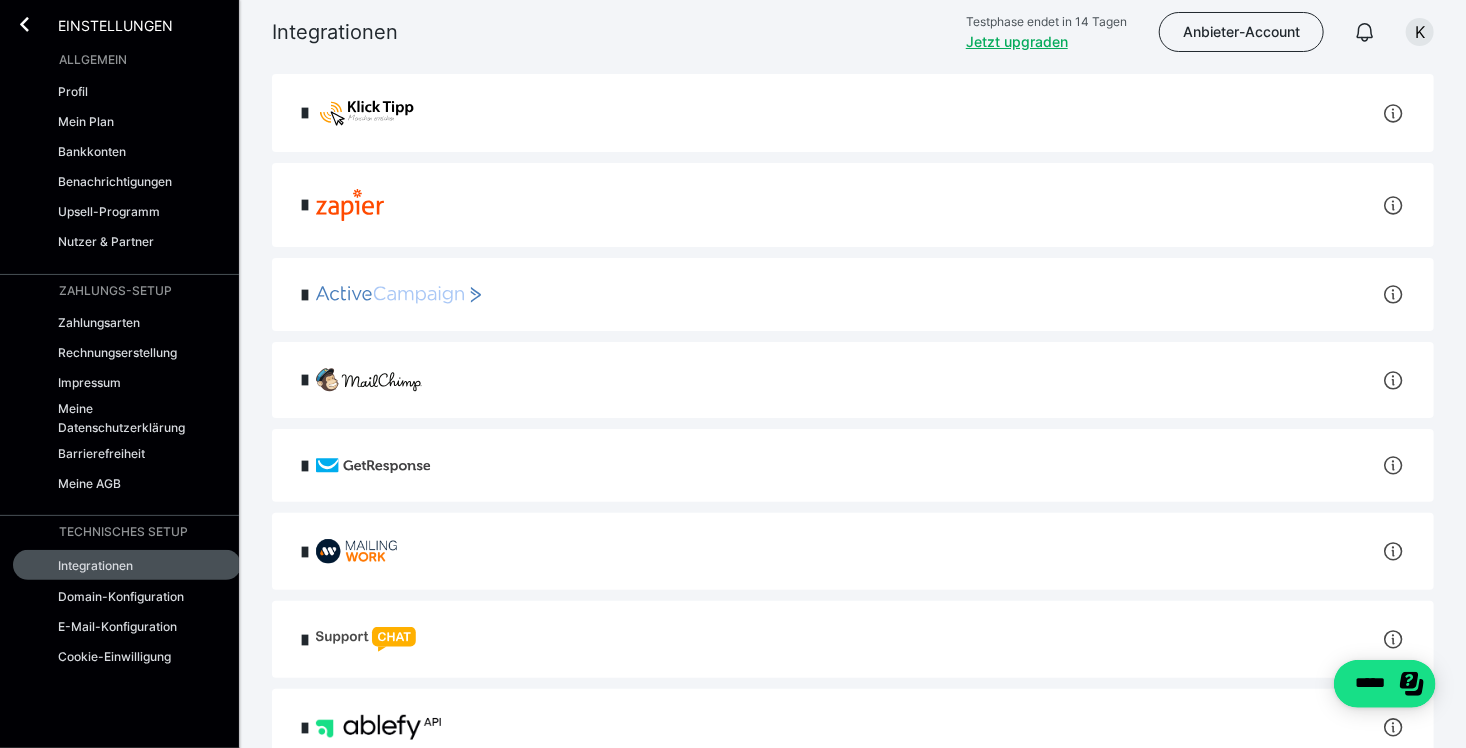 scroll, scrollTop: 0, scrollLeft: 0, axis: both 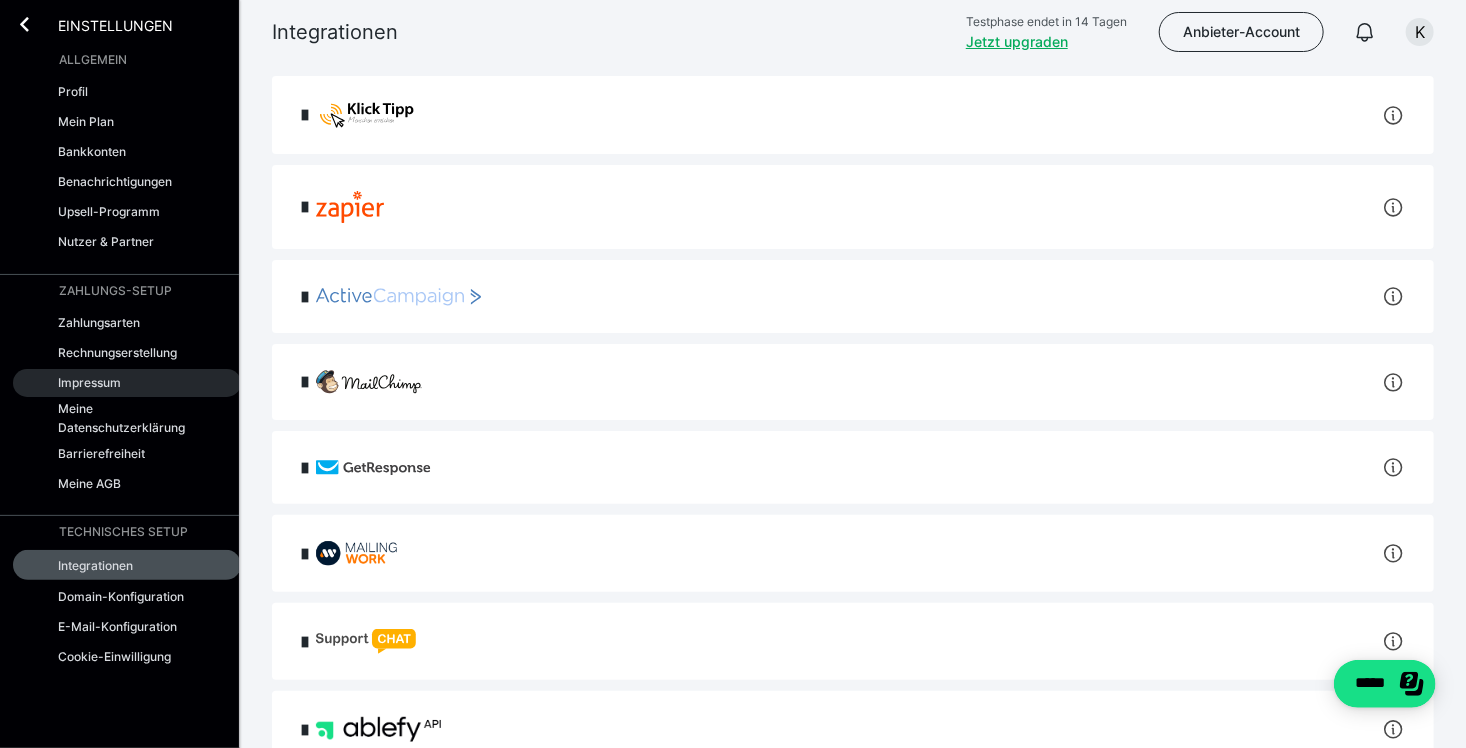 click on "Impressum" at bounding box center (127, 383) 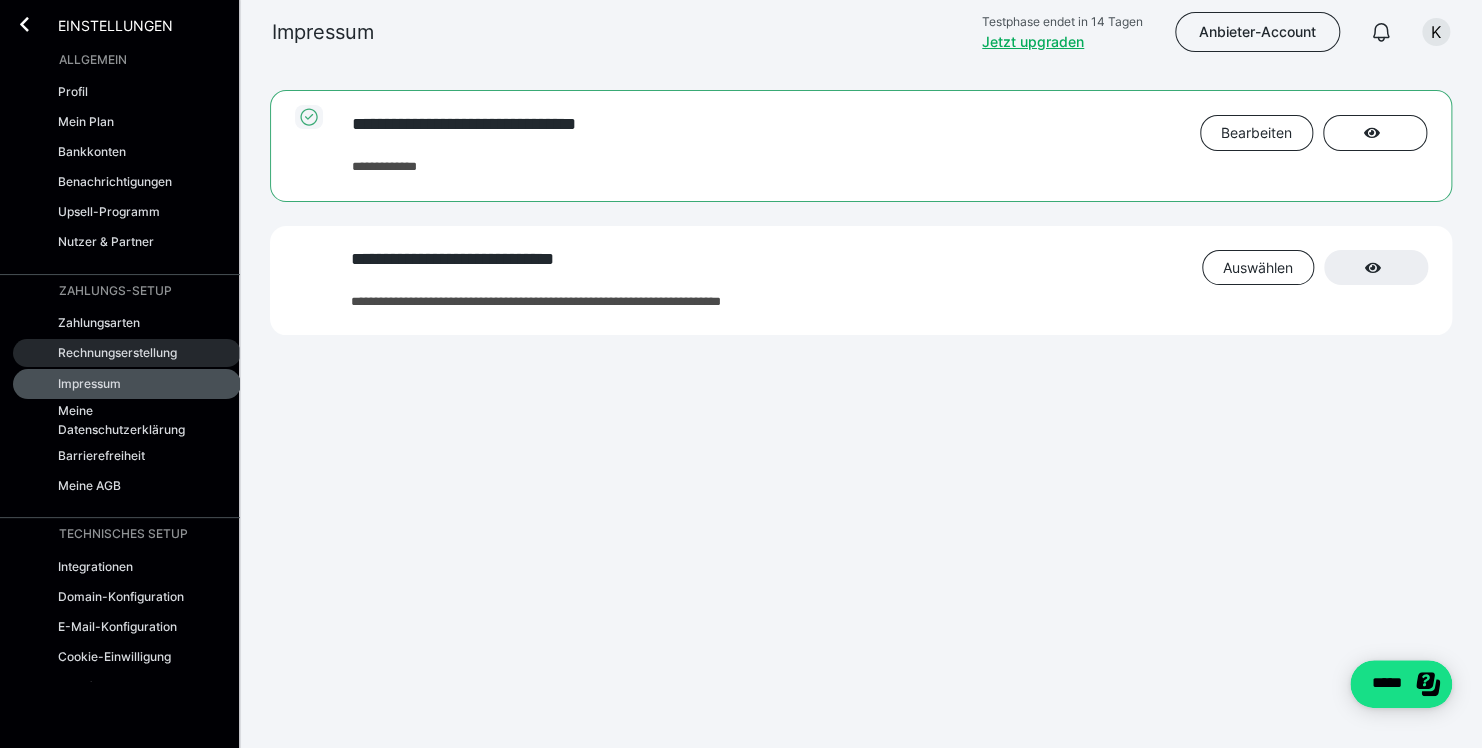 click on "Rechnungserstellung" at bounding box center (117, 352) 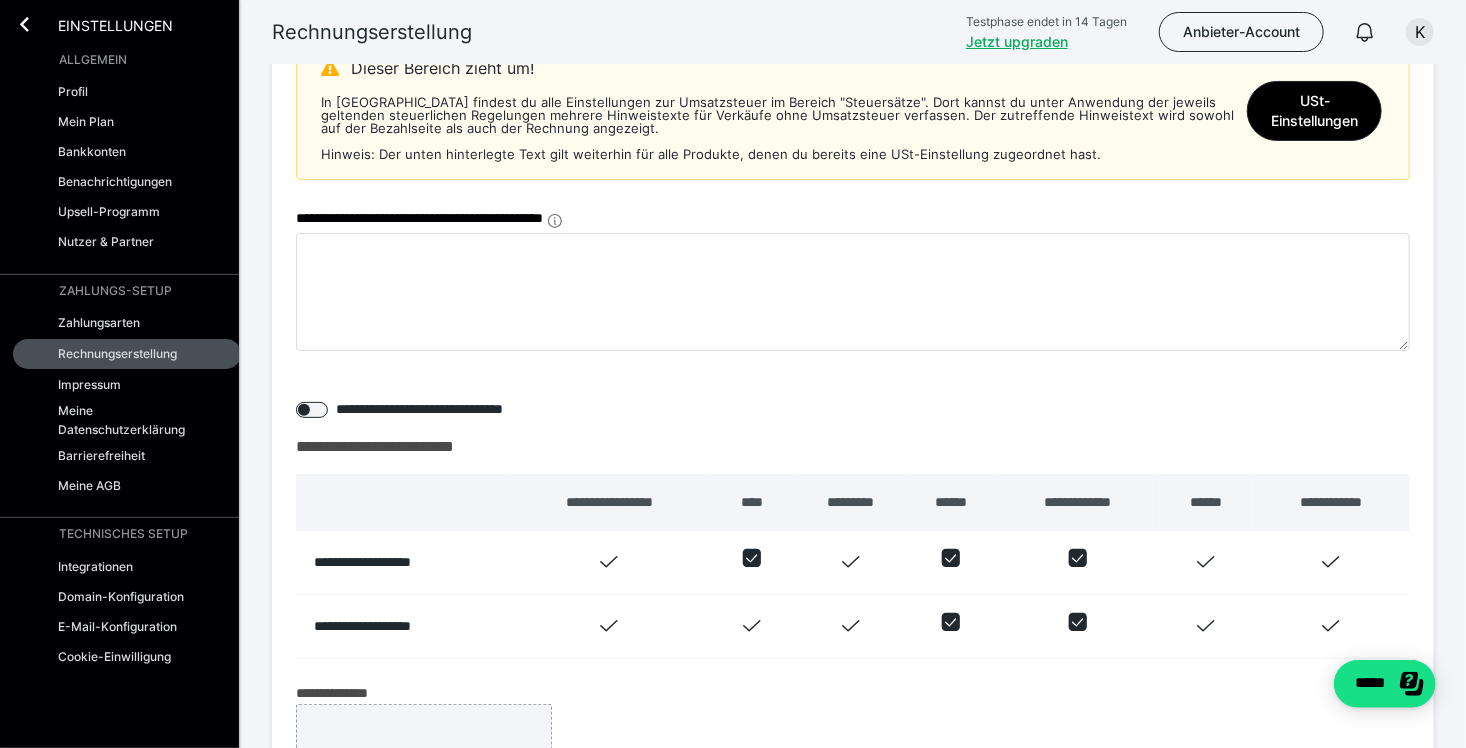scroll, scrollTop: 100, scrollLeft: 0, axis: vertical 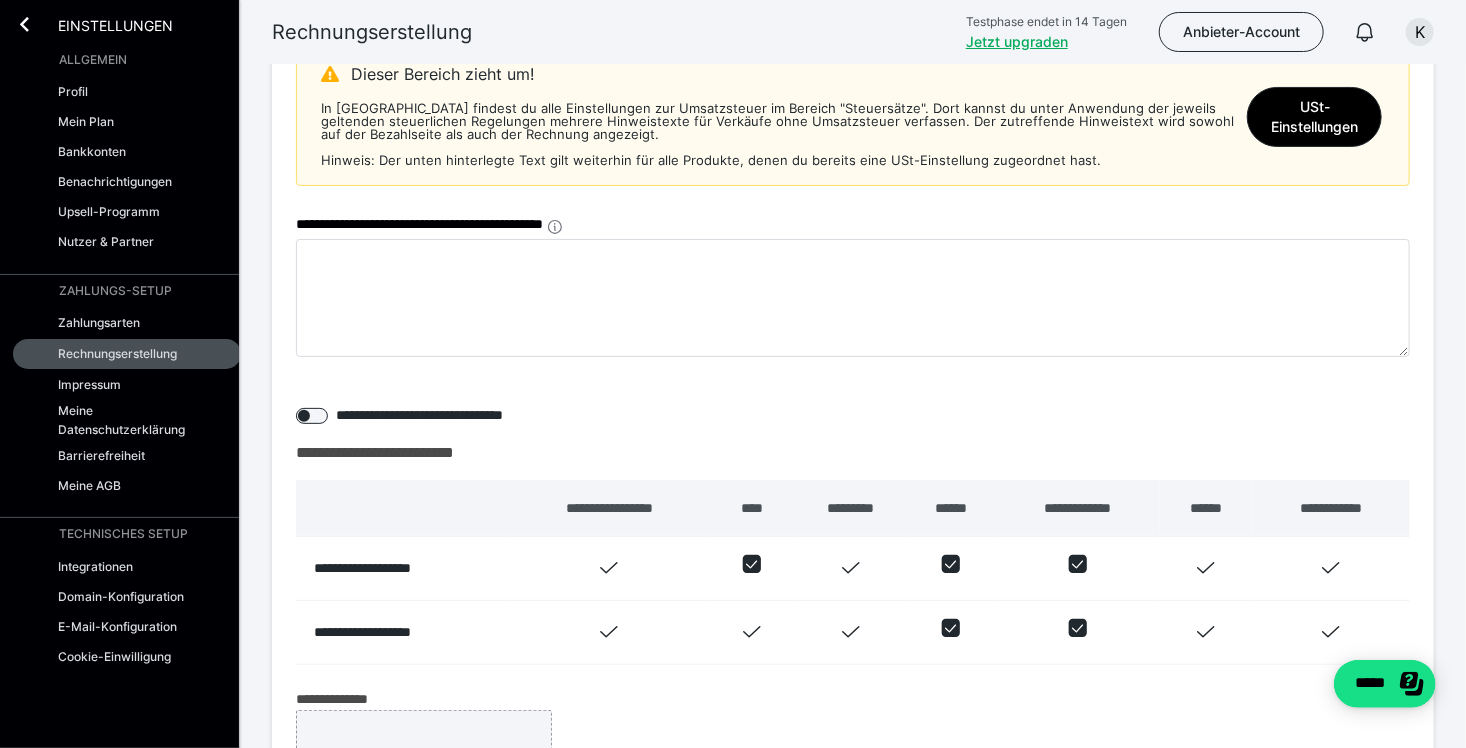 click on "Allgemein Profil Mein Plan Bankkonten Benachrichtigungen Upsell-Programm Nutzer & Partner" at bounding box center [127, 155] 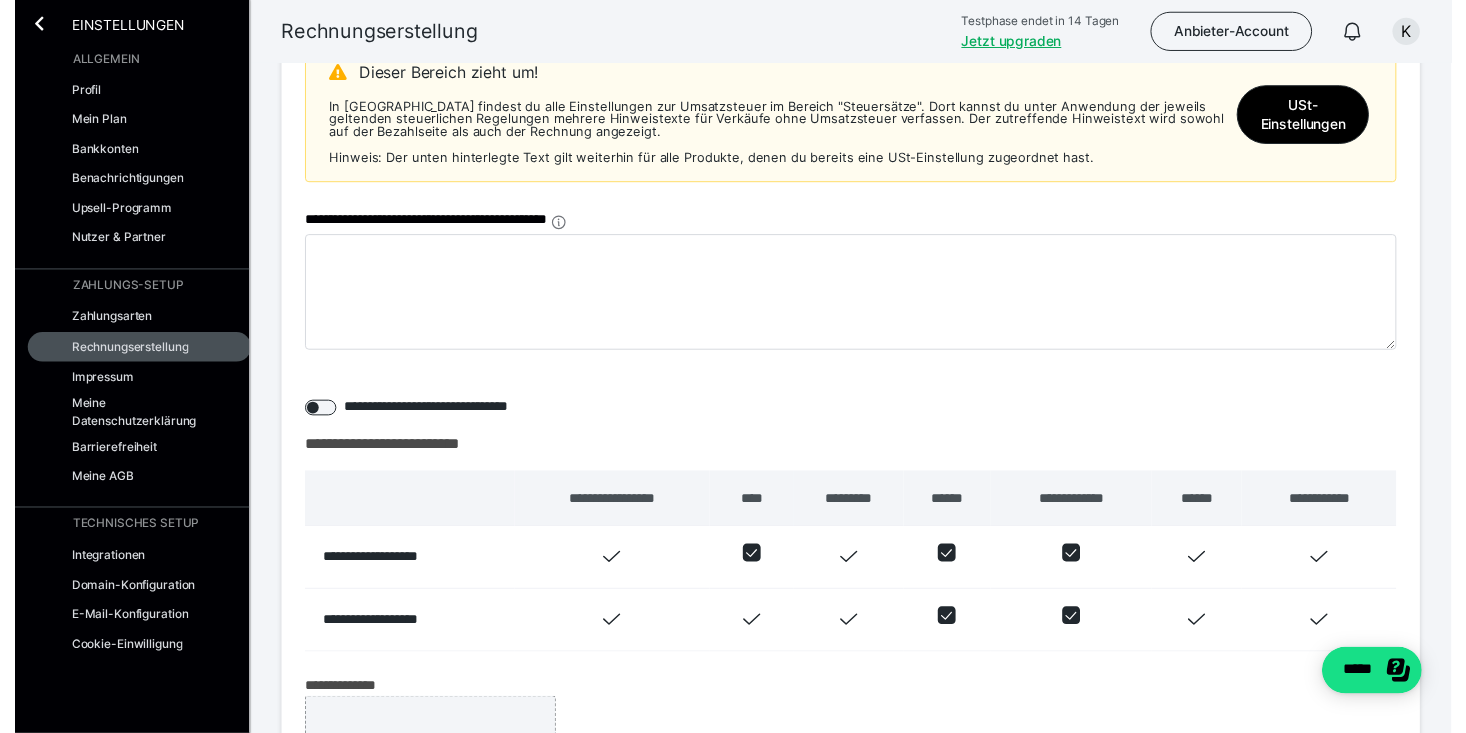scroll, scrollTop: 0, scrollLeft: 0, axis: both 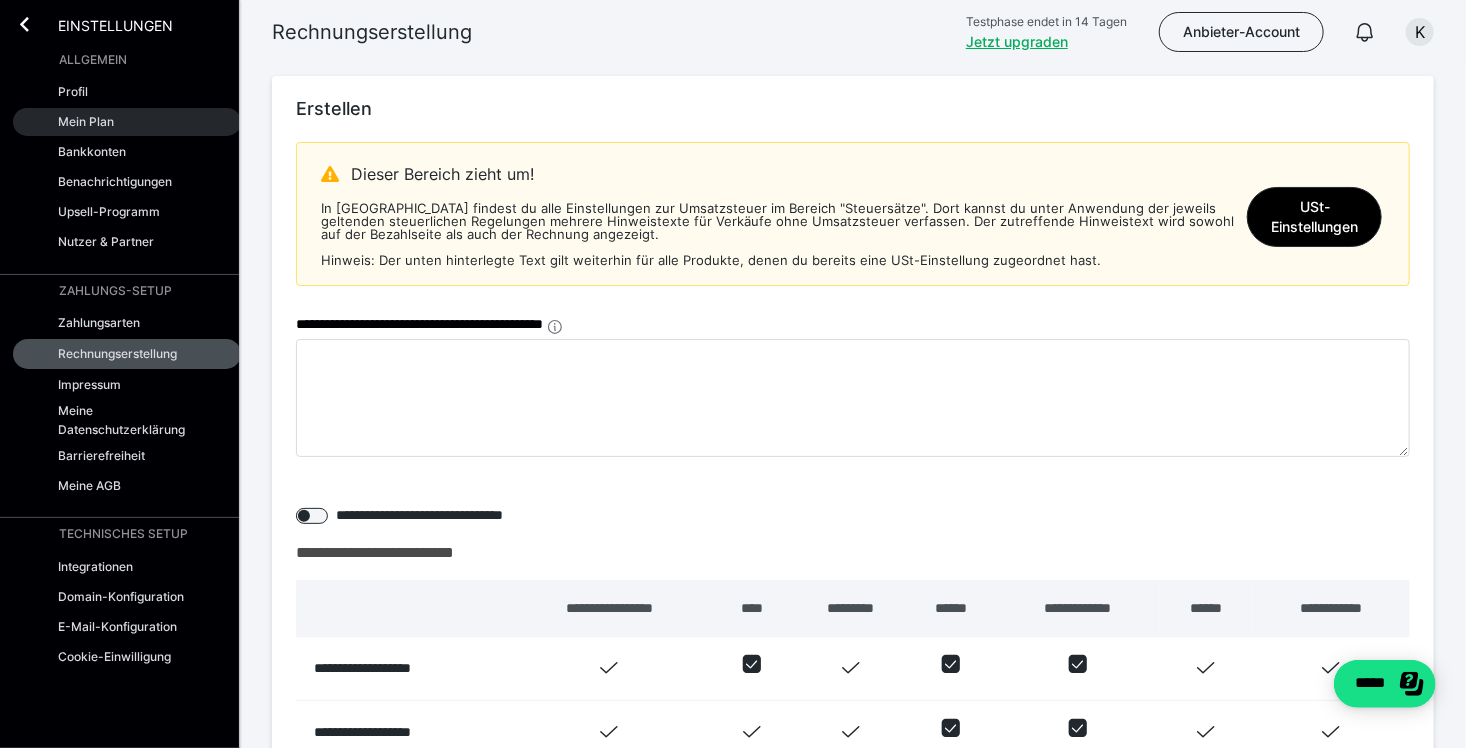 click on "Mein Plan" at bounding box center (86, 121) 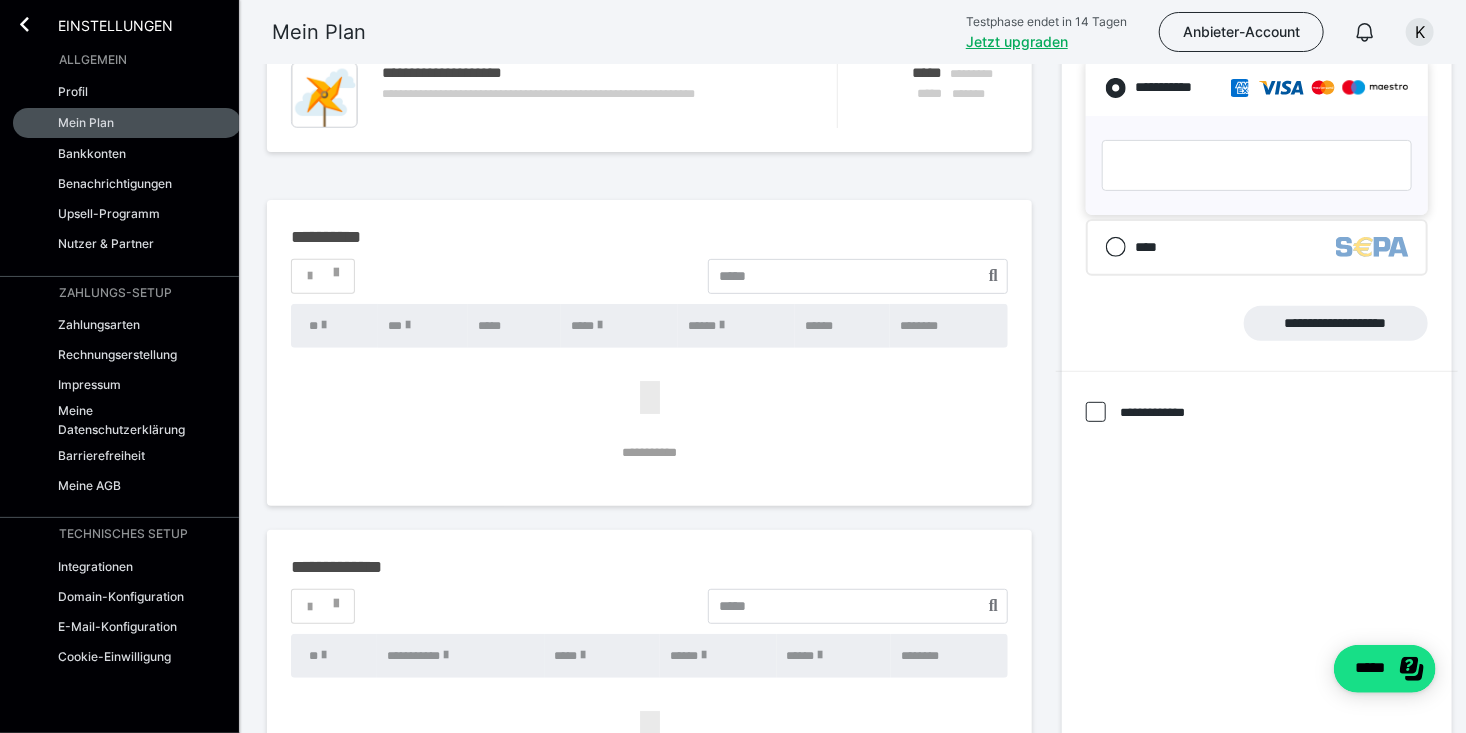 scroll, scrollTop: 233, scrollLeft: 5, axis: both 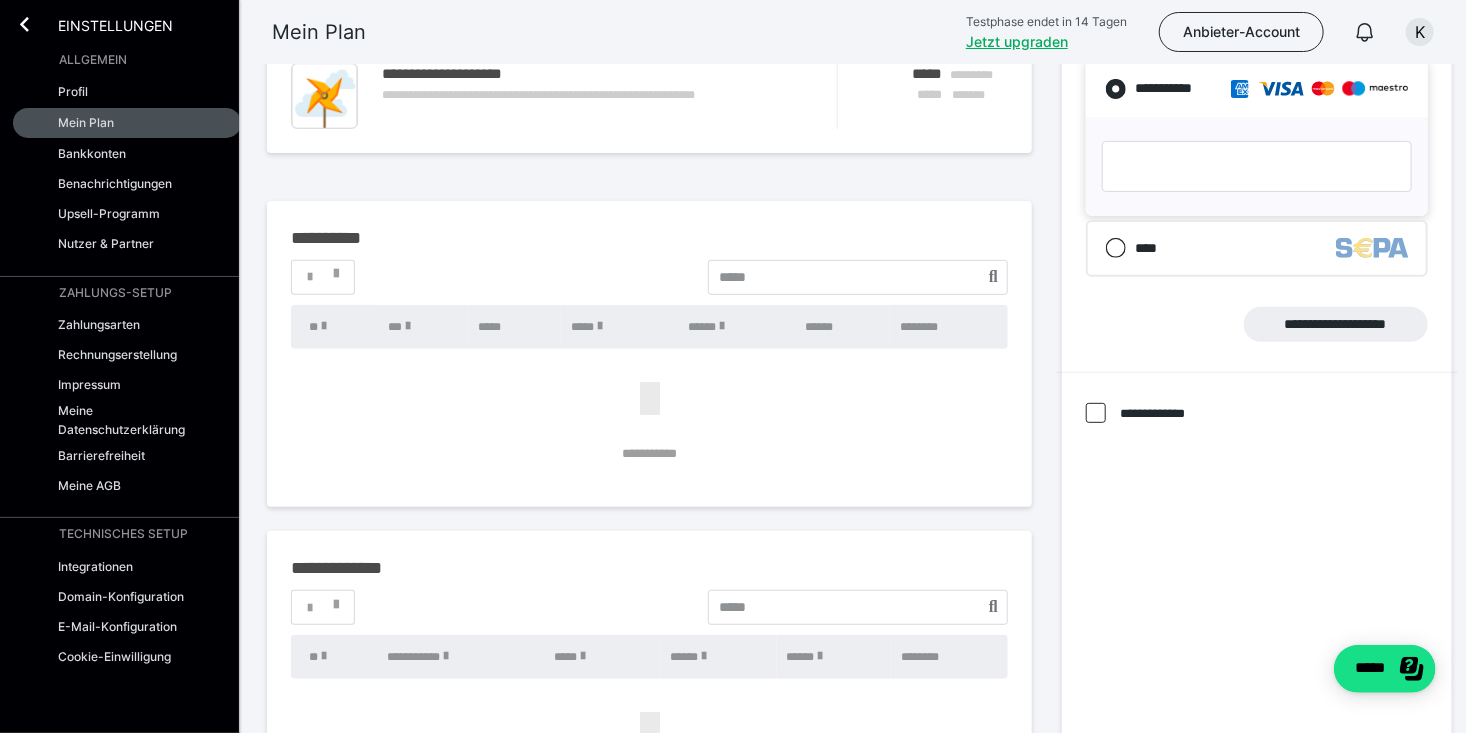 click 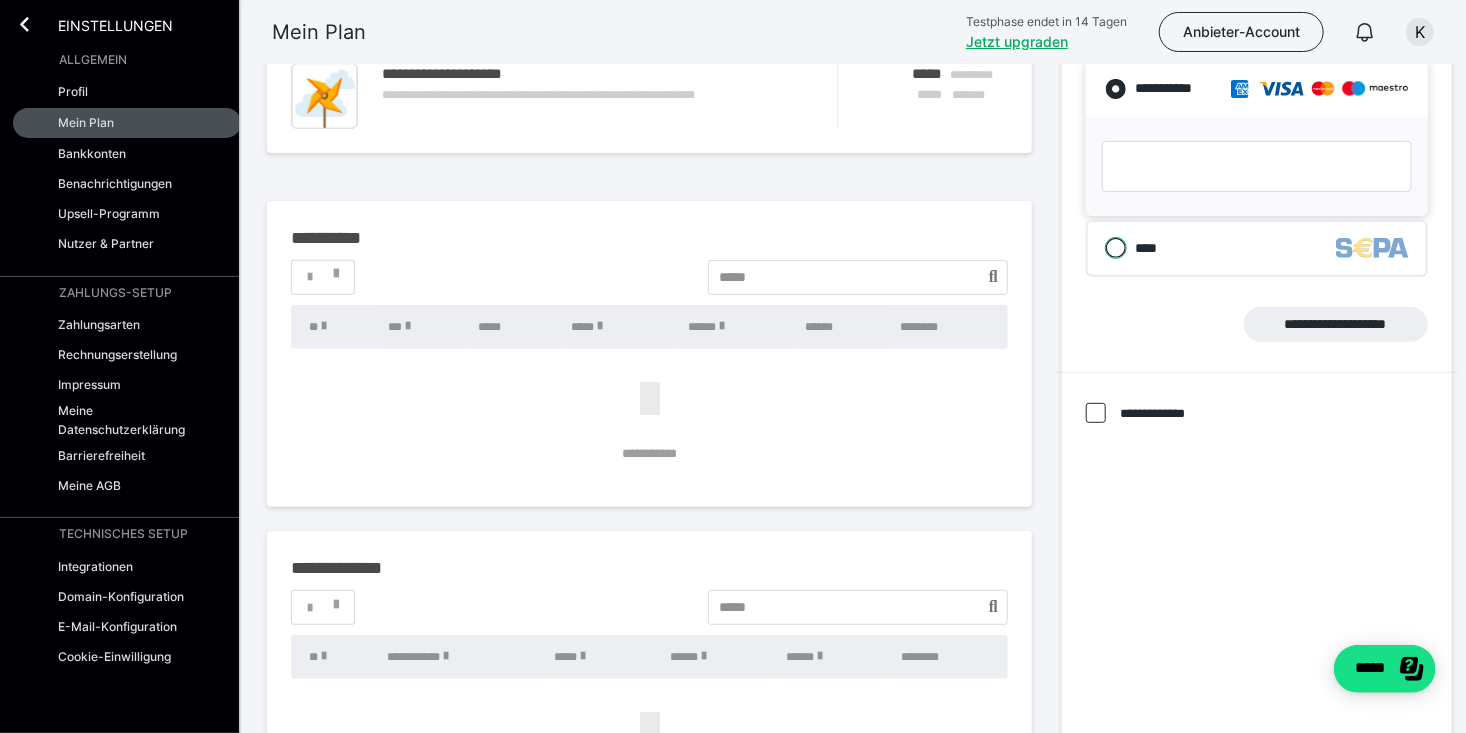 click on "****" at bounding box center (1105, 248) 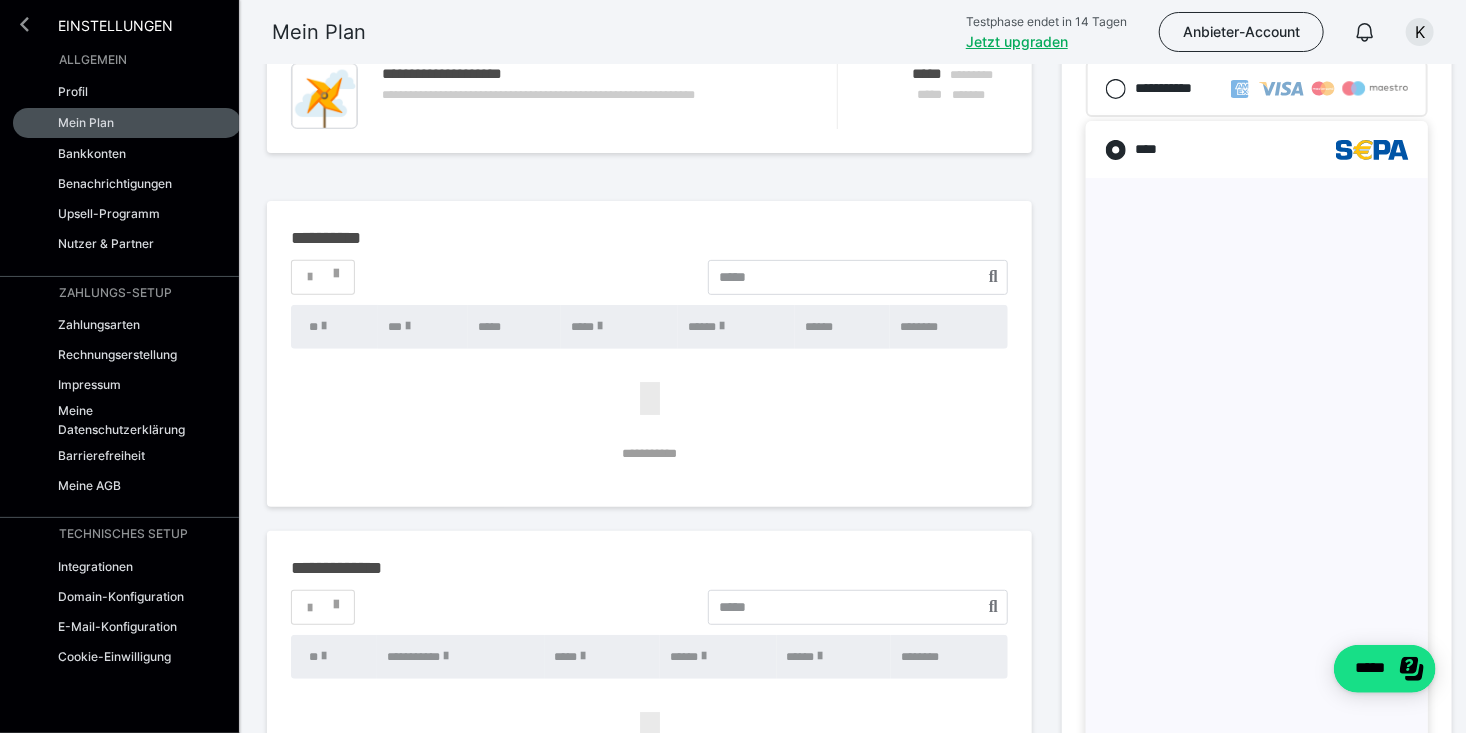 click at bounding box center (24, 24) 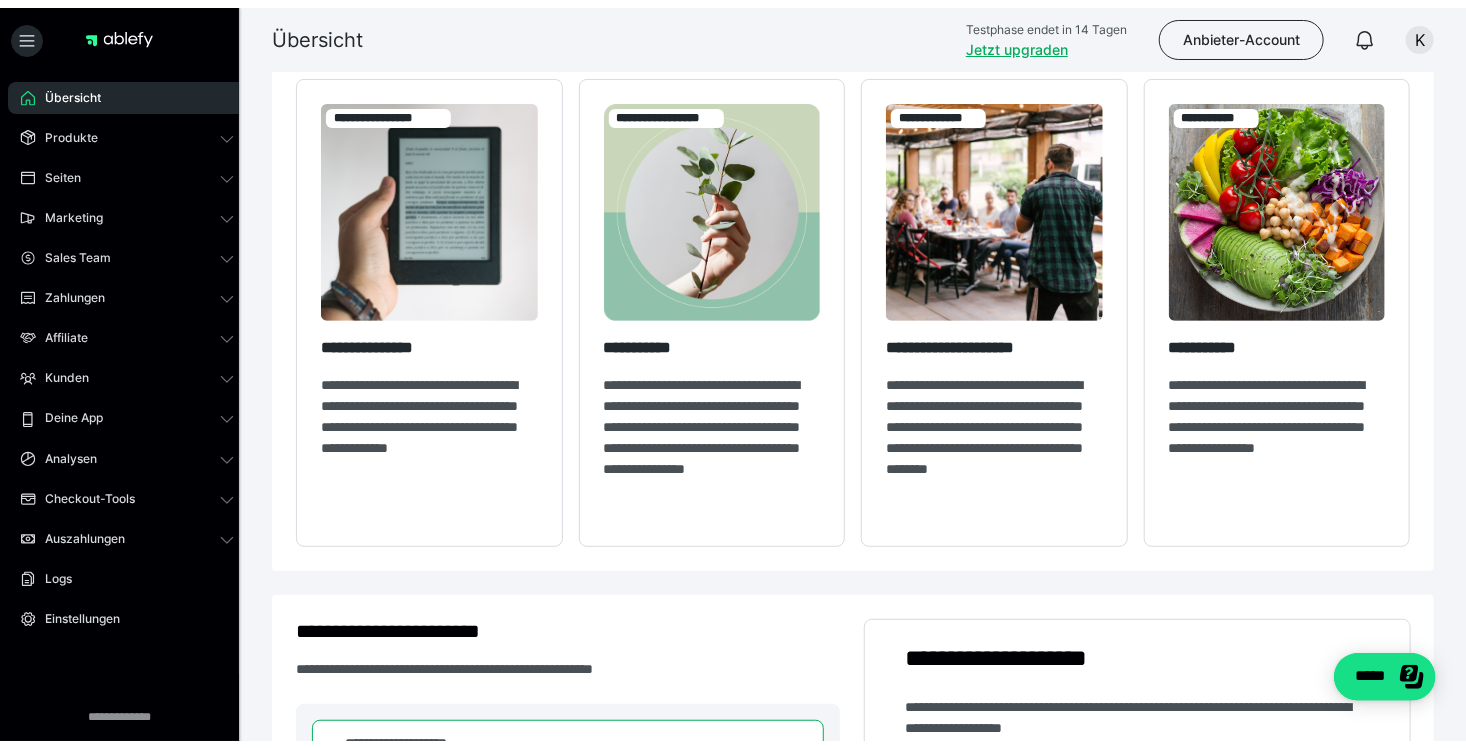 scroll, scrollTop: 233, scrollLeft: 0, axis: vertical 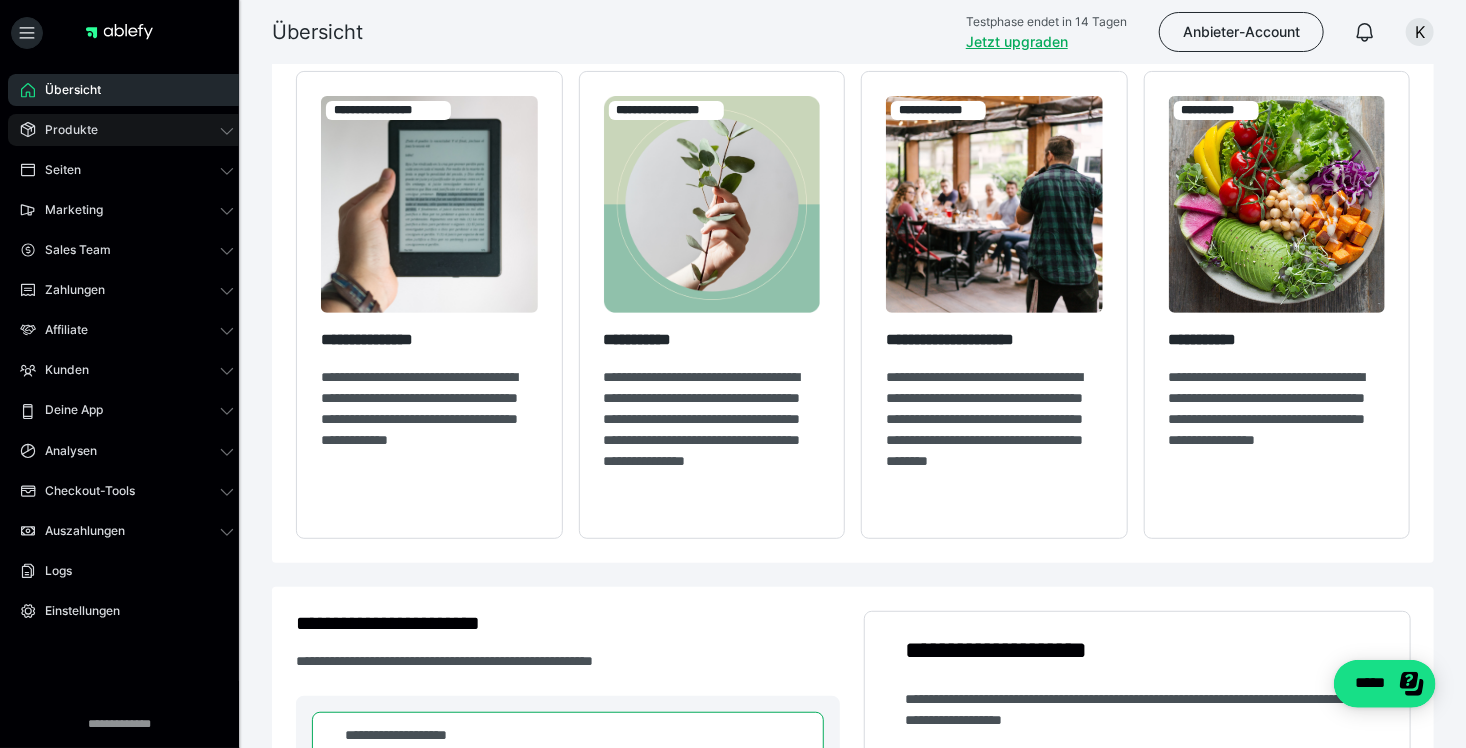 click on "Produkte" at bounding box center [127, 130] 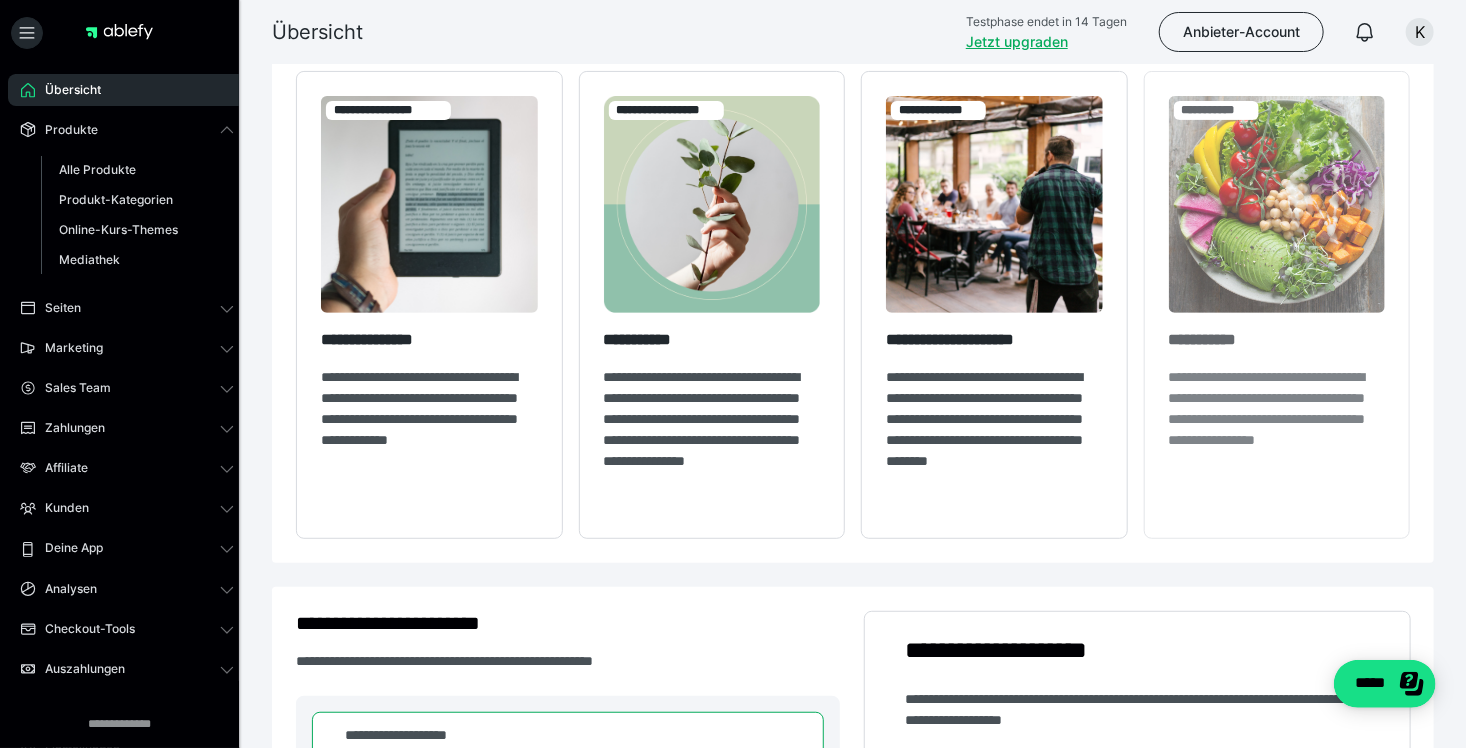 click on "**********" at bounding box center (1277, 305) 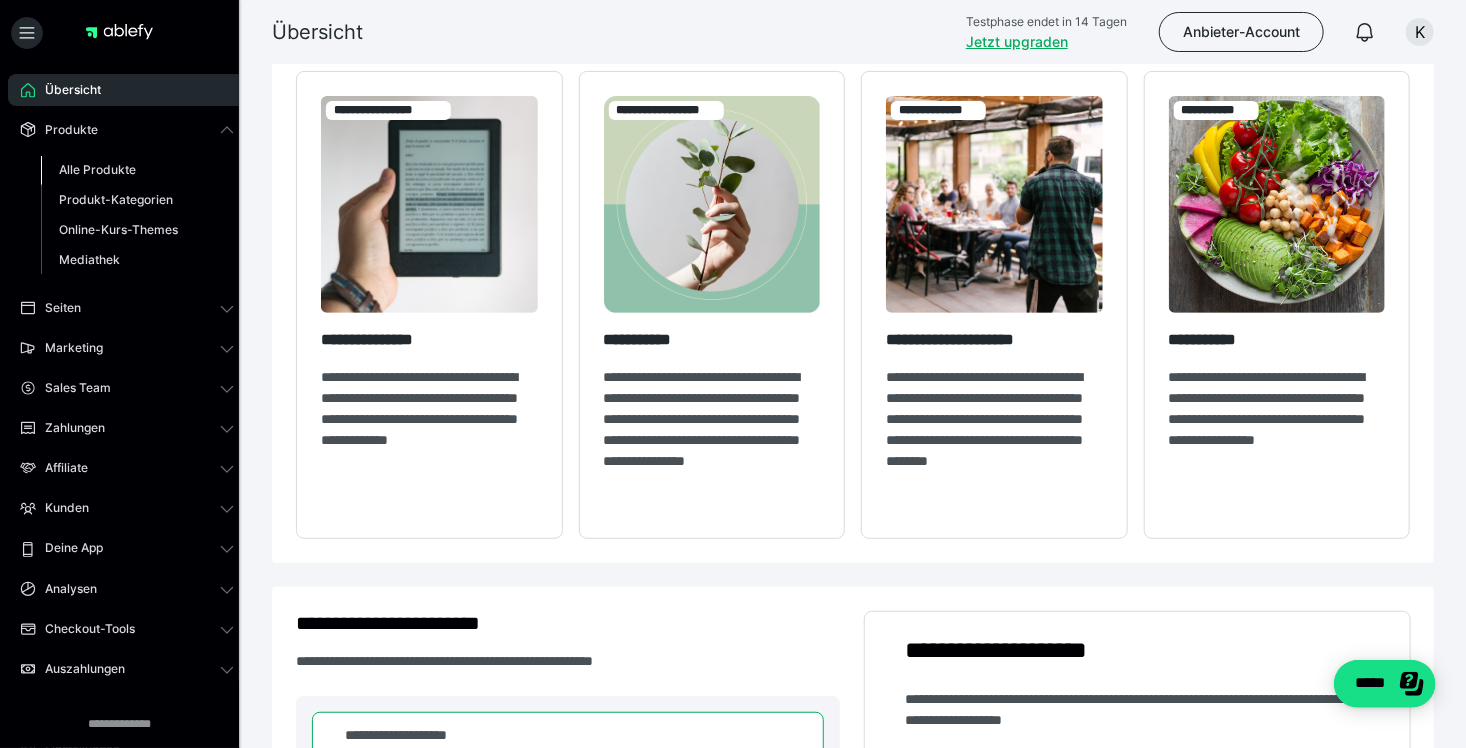 click on "Alle Produkte" at bounding box center (97, 169) 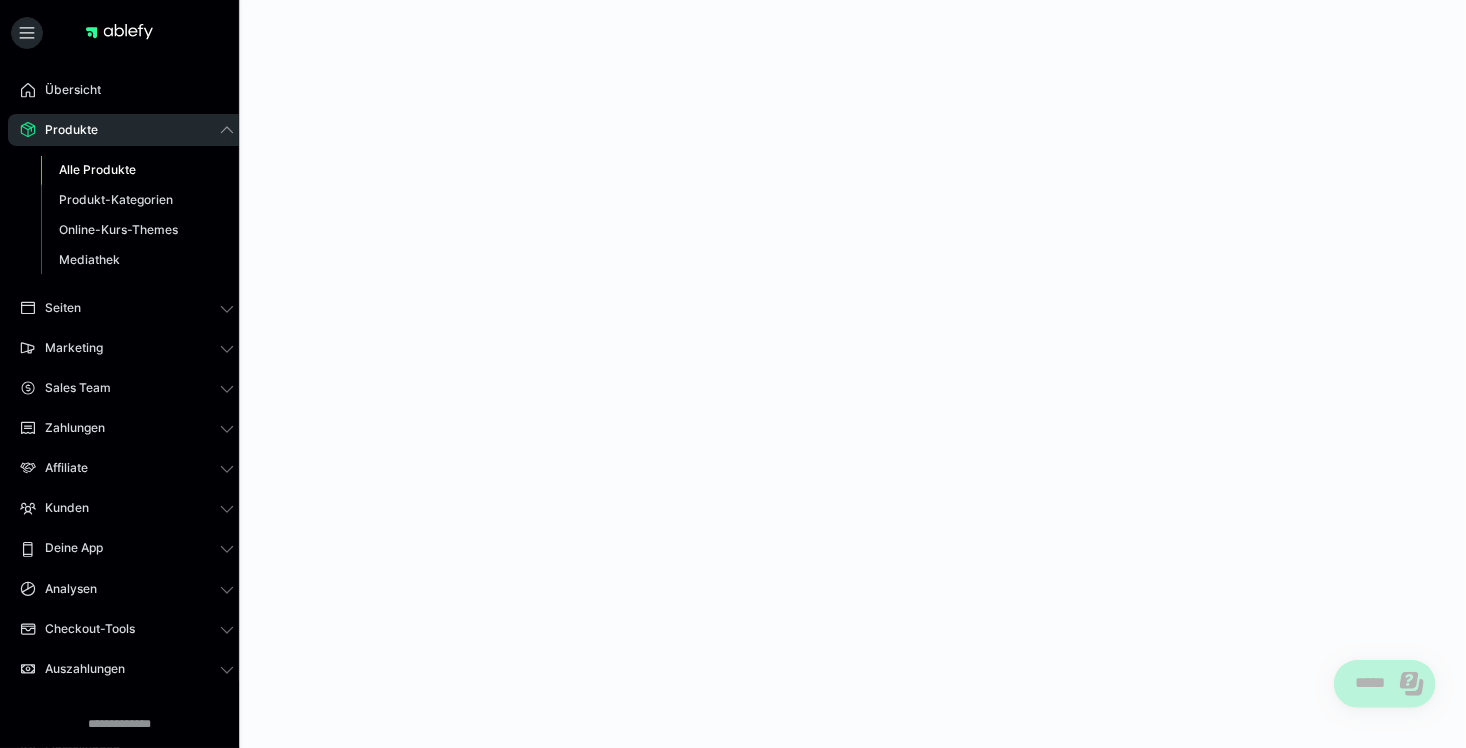scroll, scrollTop: 0, scrollLeft: 0, axis: both 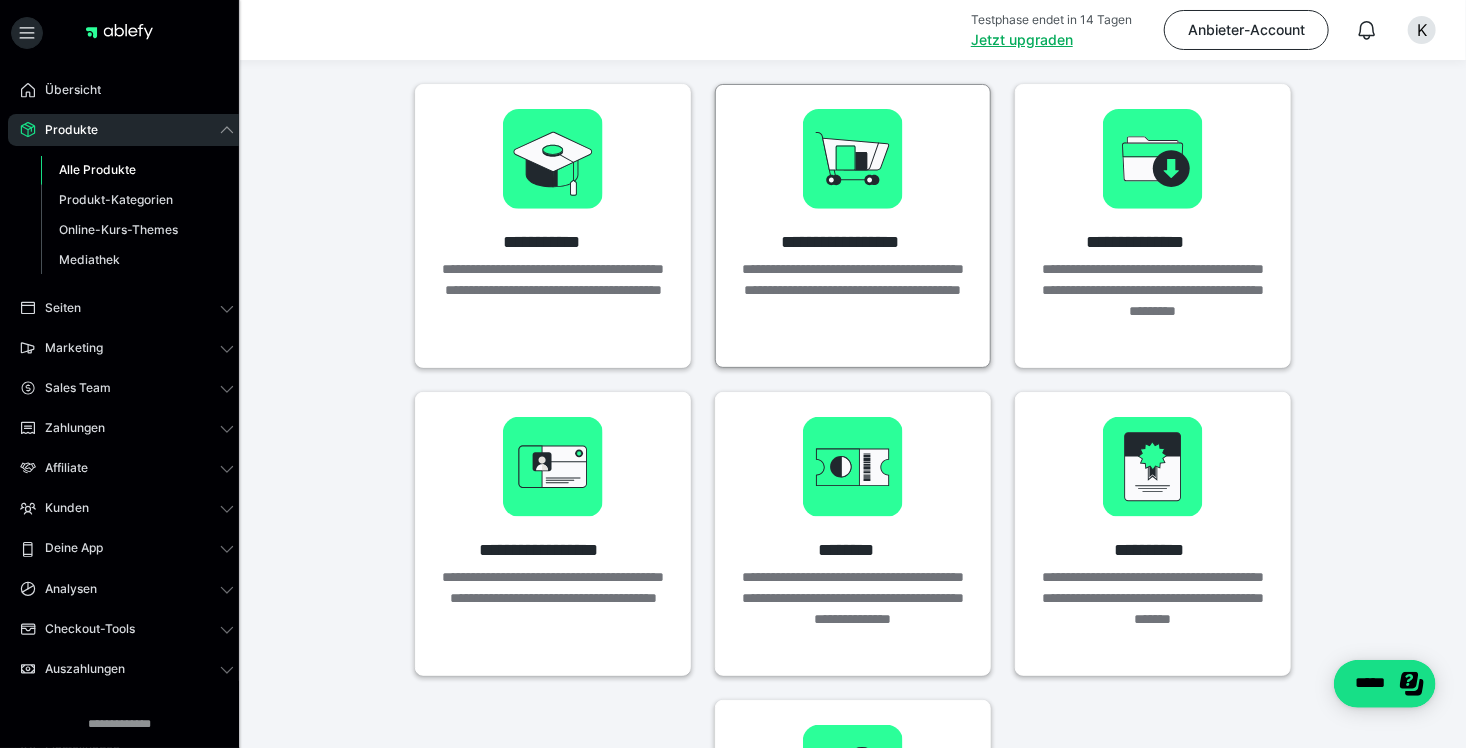 click on "**********" at bounding box center [853, 301] 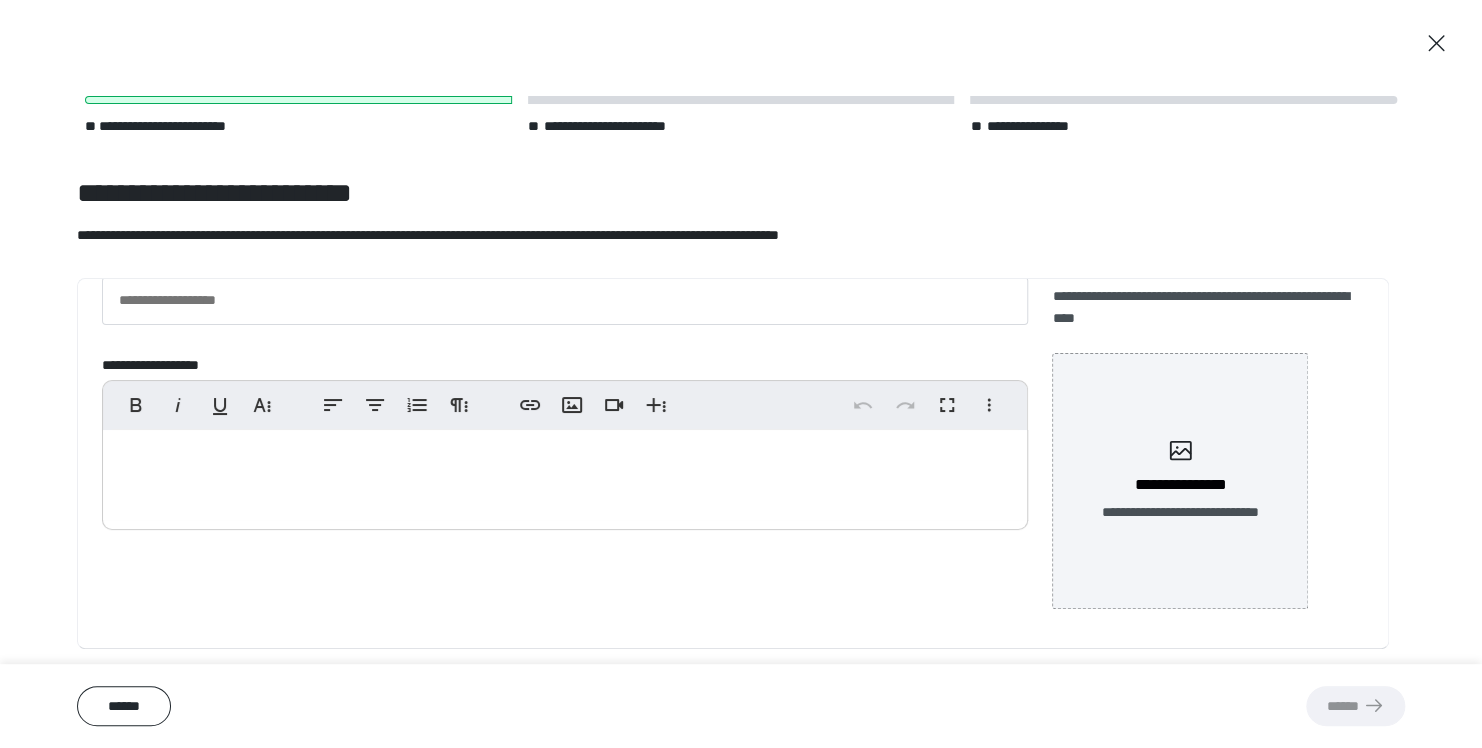 scroll, scrollTop: 0, scrollLeft: 0, axis: both 